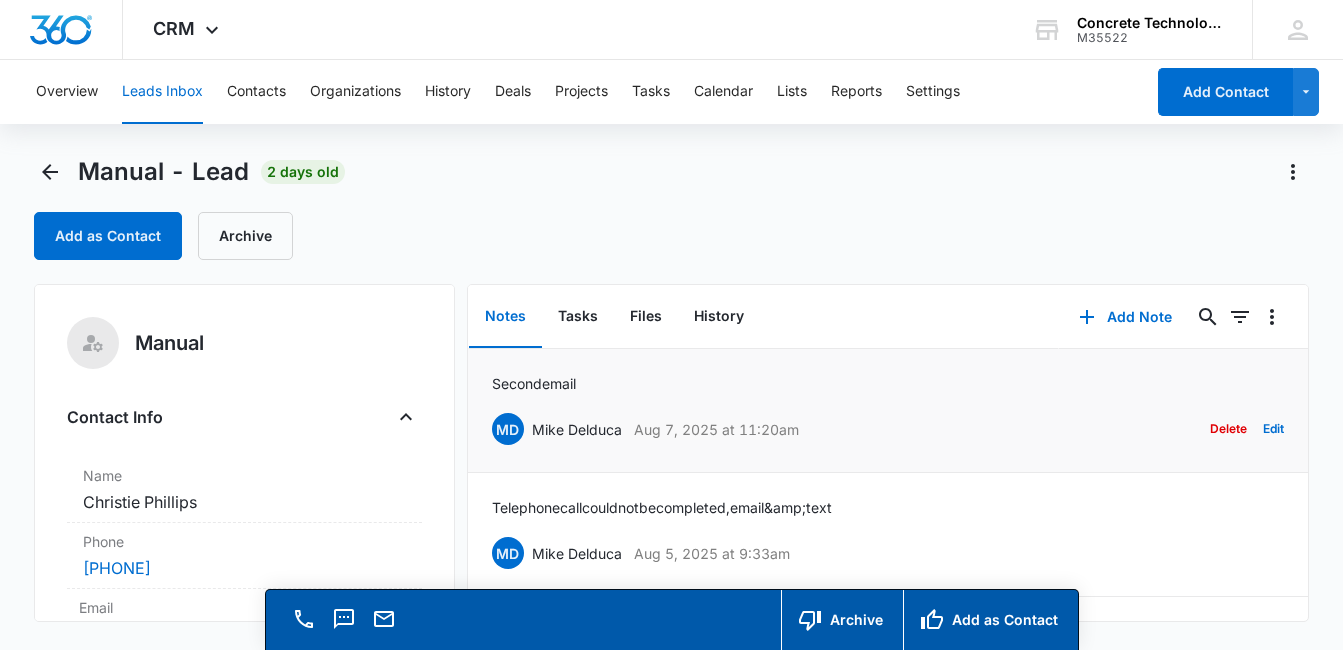 scroll, scrollTop: 0, scrollLeft: 0, axis: both 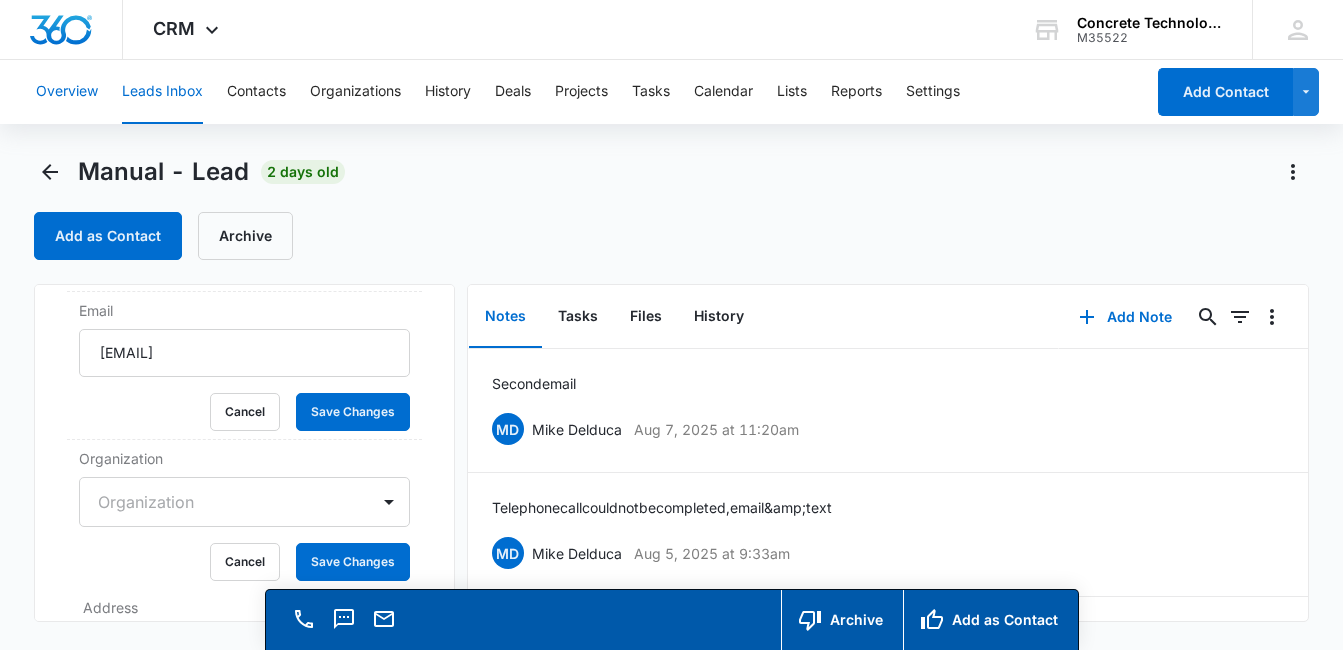 click on "Overview" at bounding box center (67, 92) 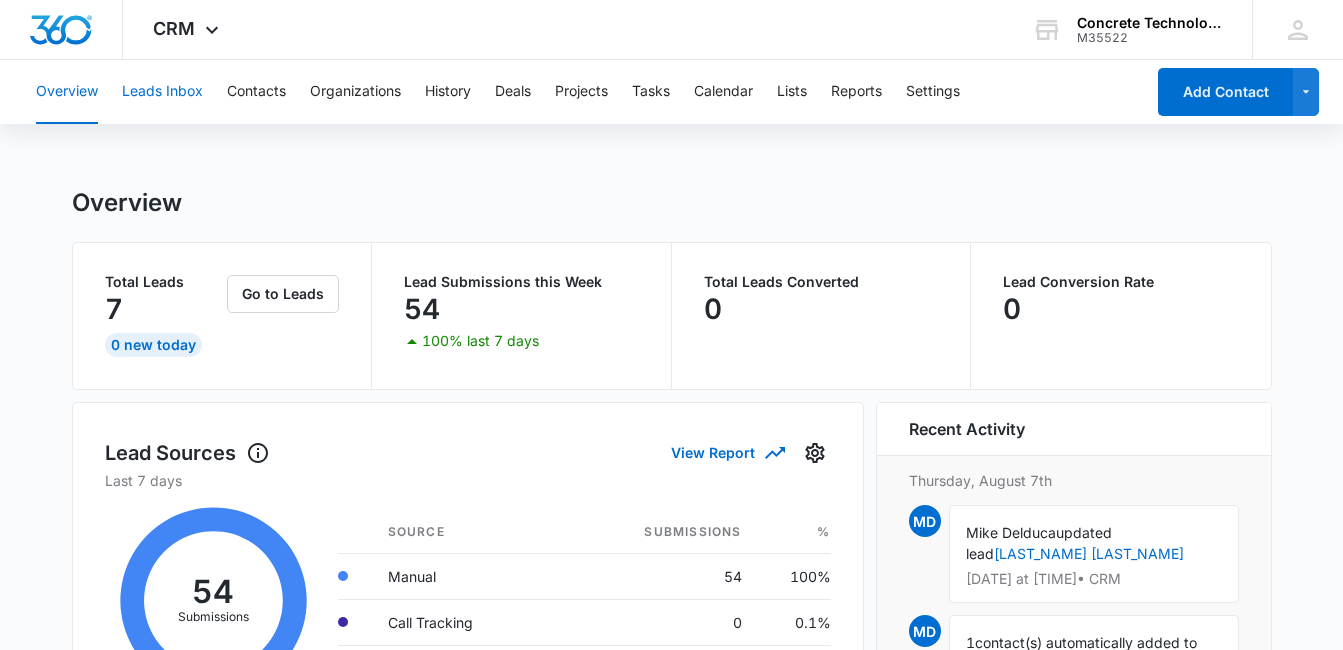 click on "Leads Inbox" at bounding box center (162, 92) 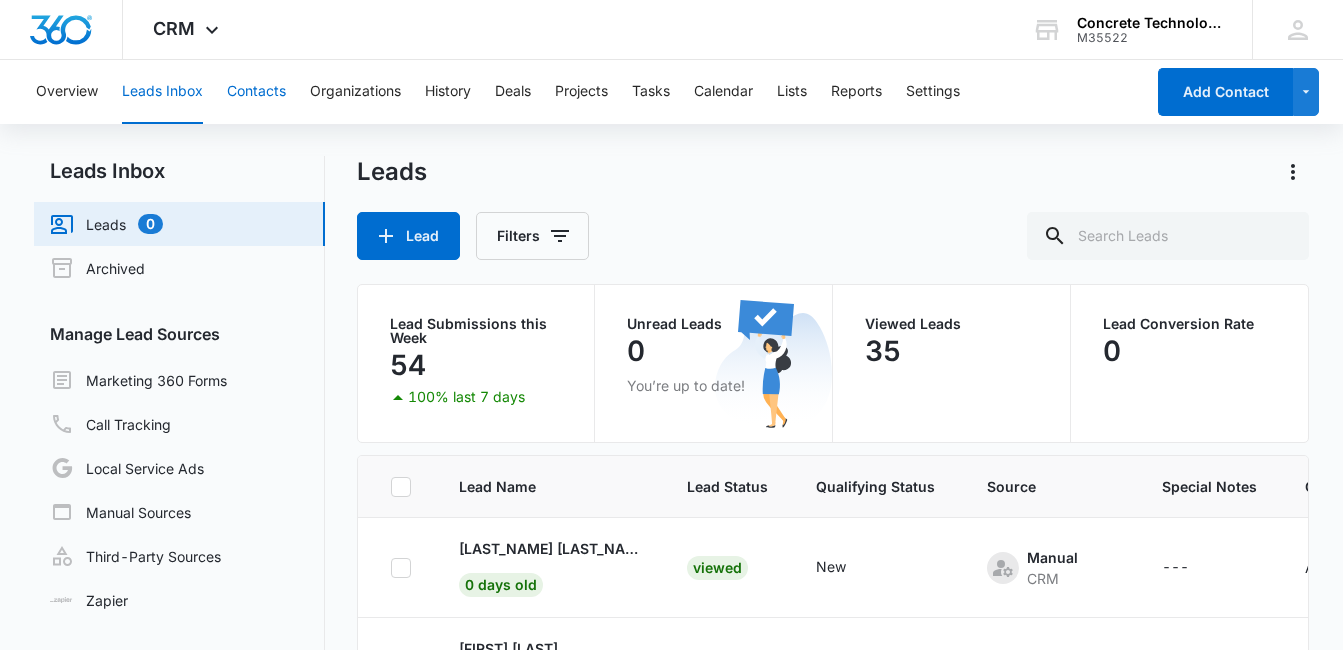click on "Contacts" at bounding box center (256, 92) 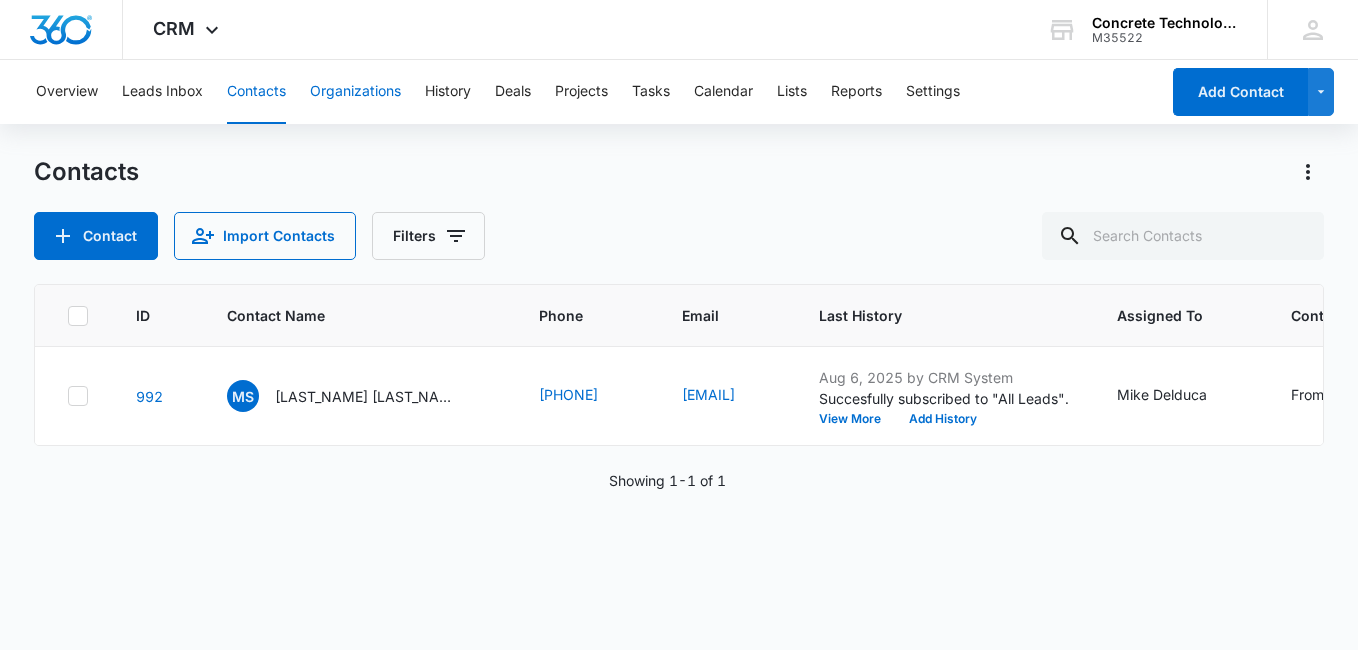 click on "Organizations" at bounding box center [355, 92] 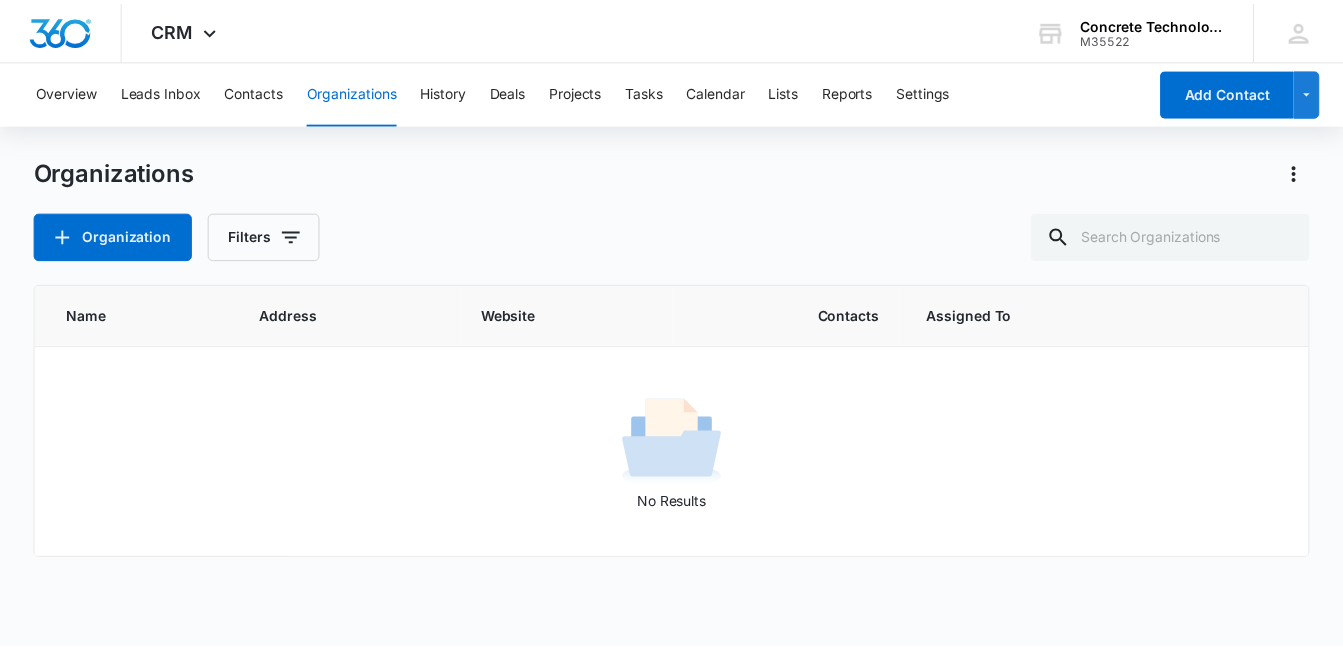 scroll, scrollTop: 0, scrollLeft: 0, axis: both 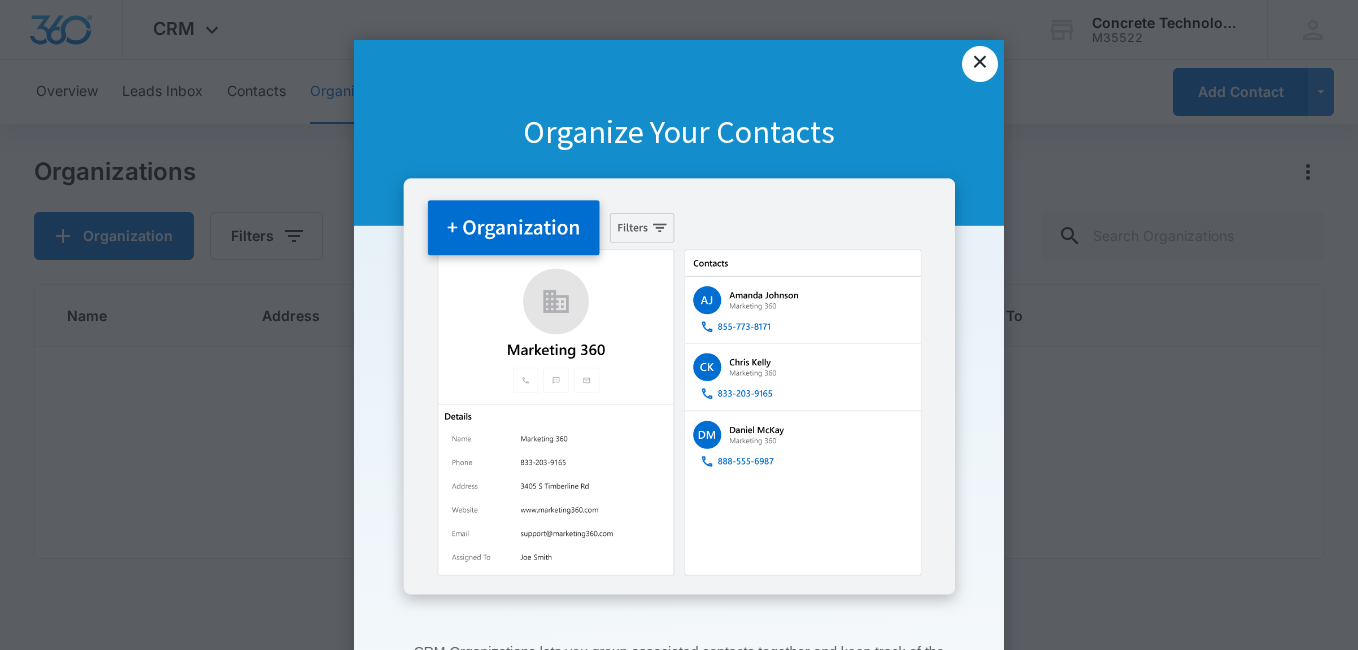 click on "×" at bounding box center (980, 64) 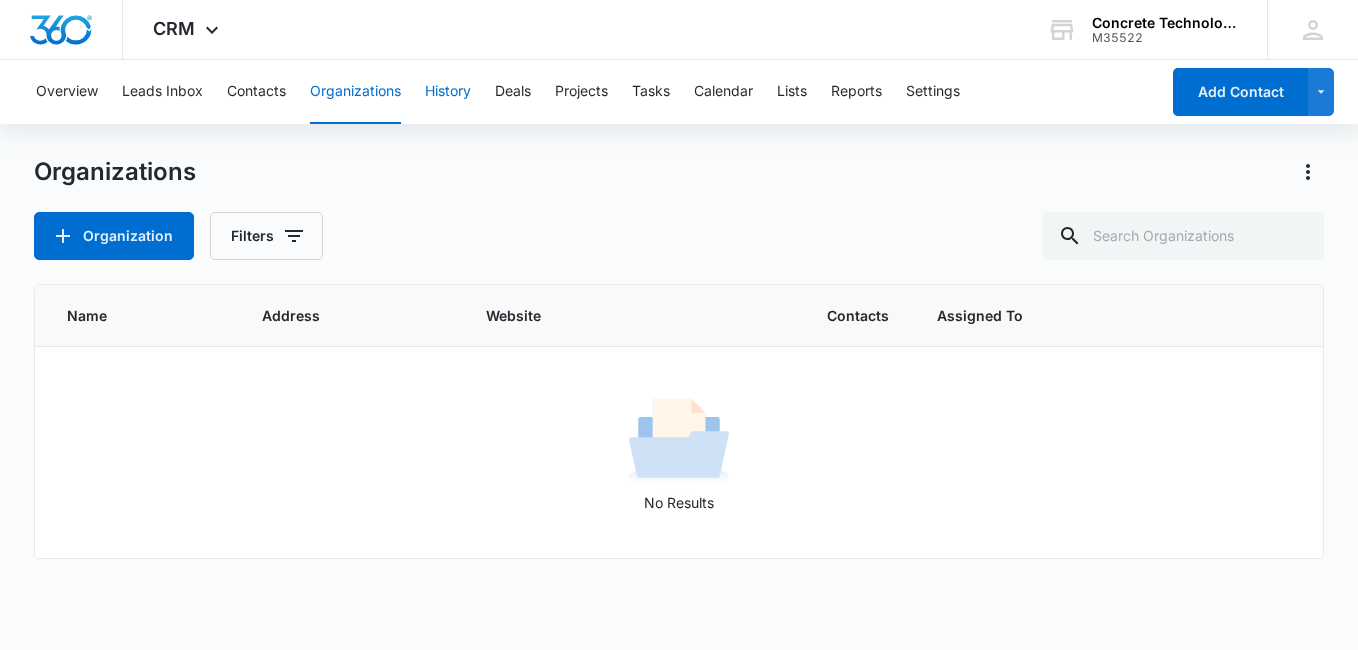 click on "History" at bounding box center [448, 92] 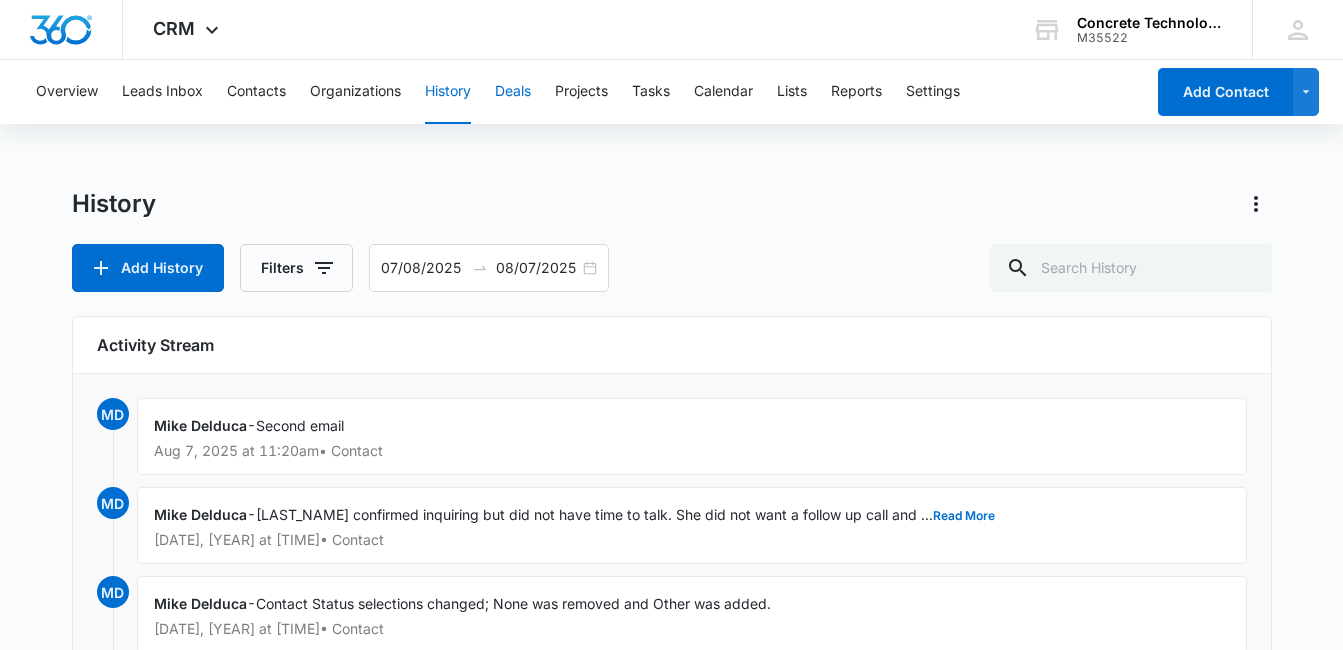 click on "Deals" at bounding box center [513, 92] 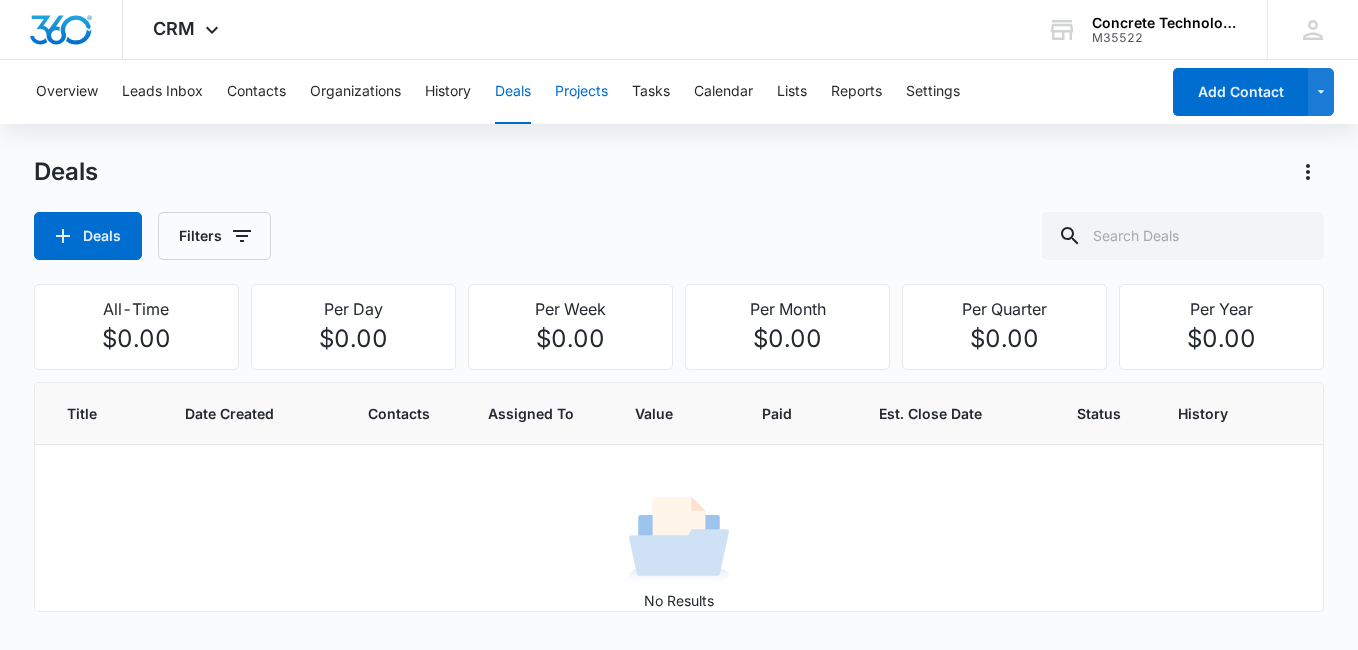 click on "Projects" at bounding box center [581, 92] 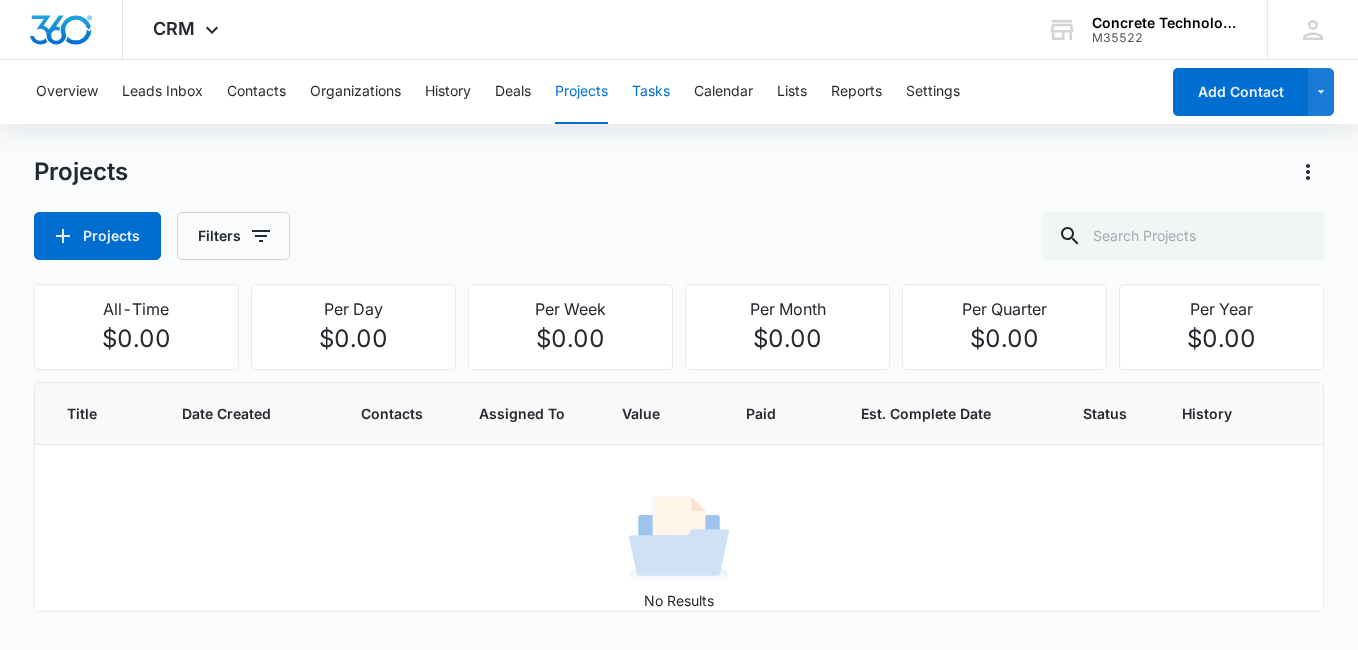 click on "Tasks" at bounding box center (651, 92) 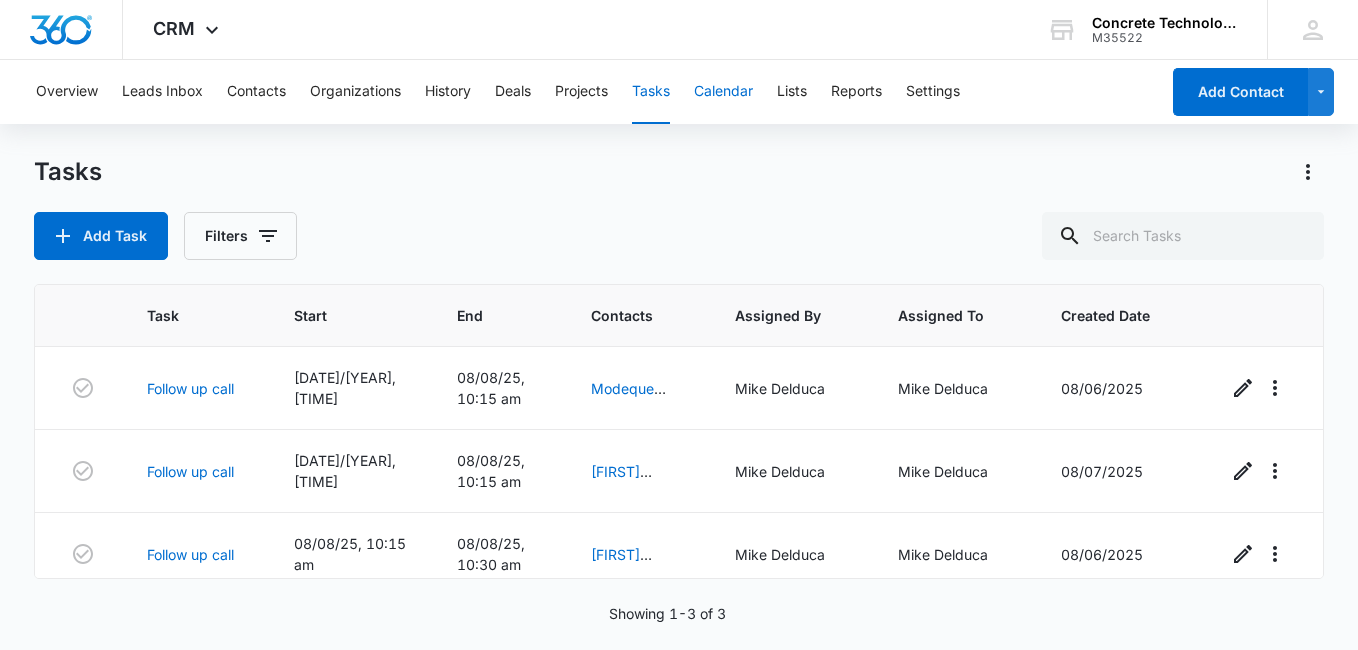 click on "Calendar" at bounding box center (723, 92) 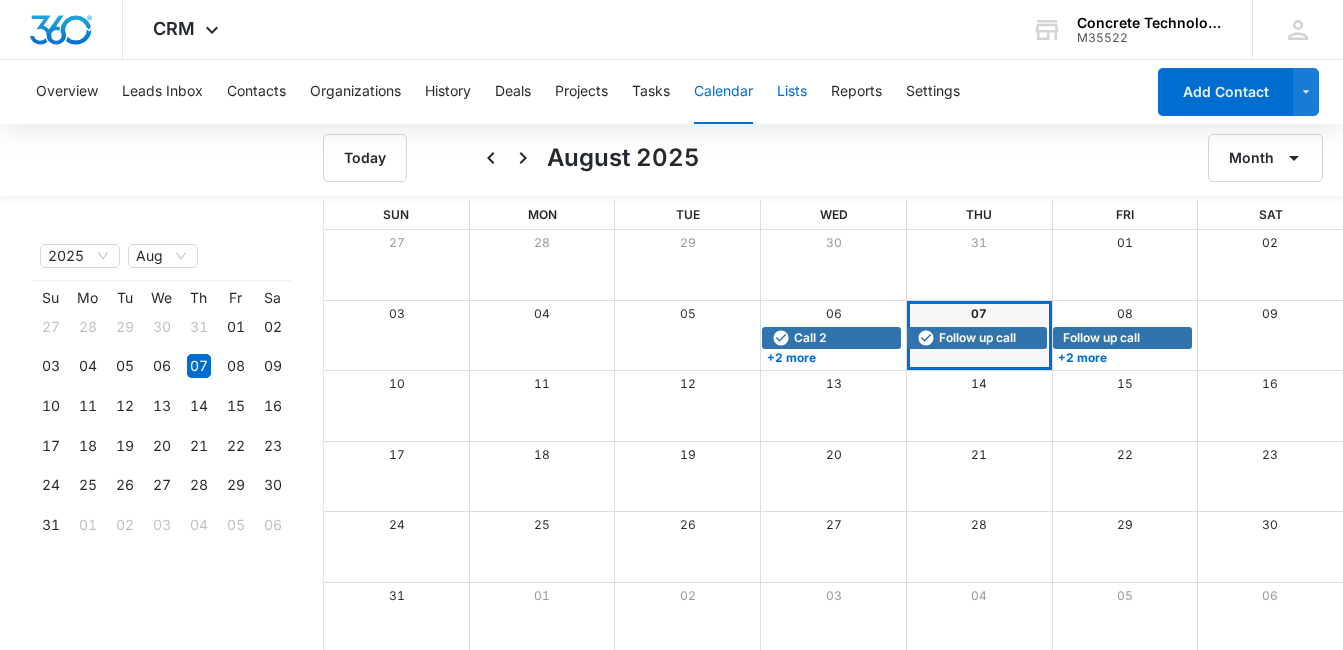 click on "Lists" at bounding box center (792, 92) 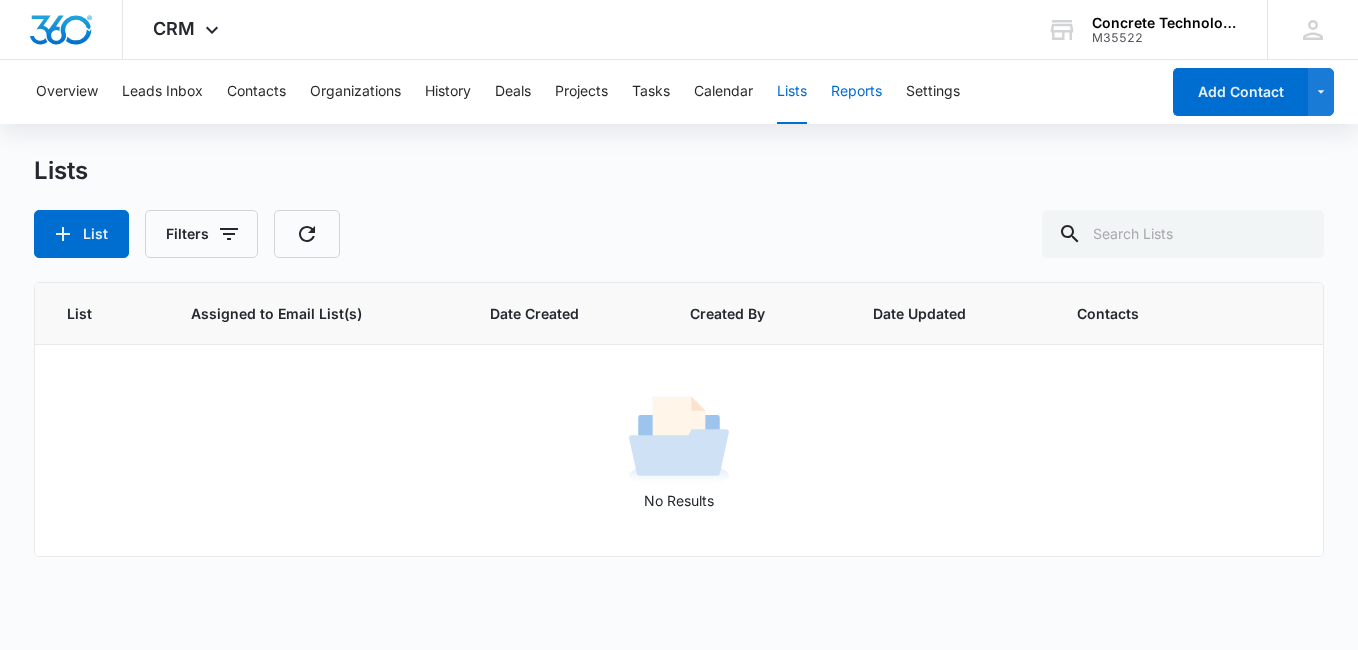 click on "Reports" at bounding box center [856, 92] 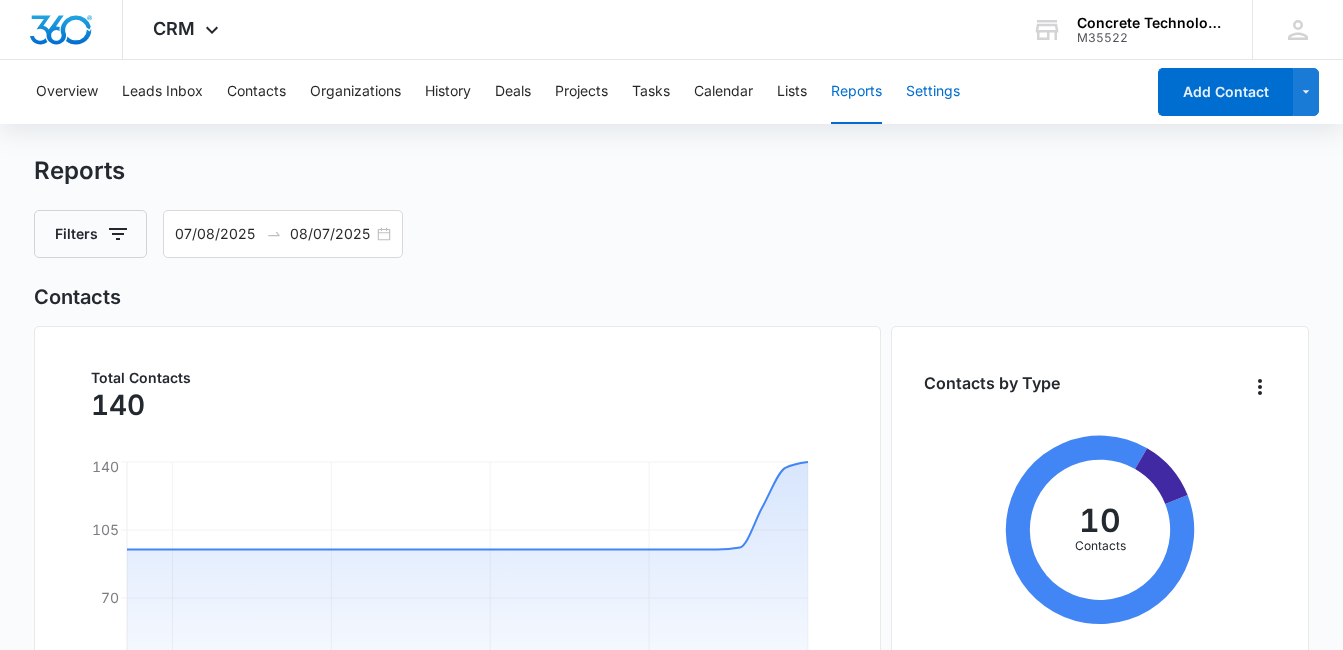 click on "Settings" at bounding box center (933, 92) 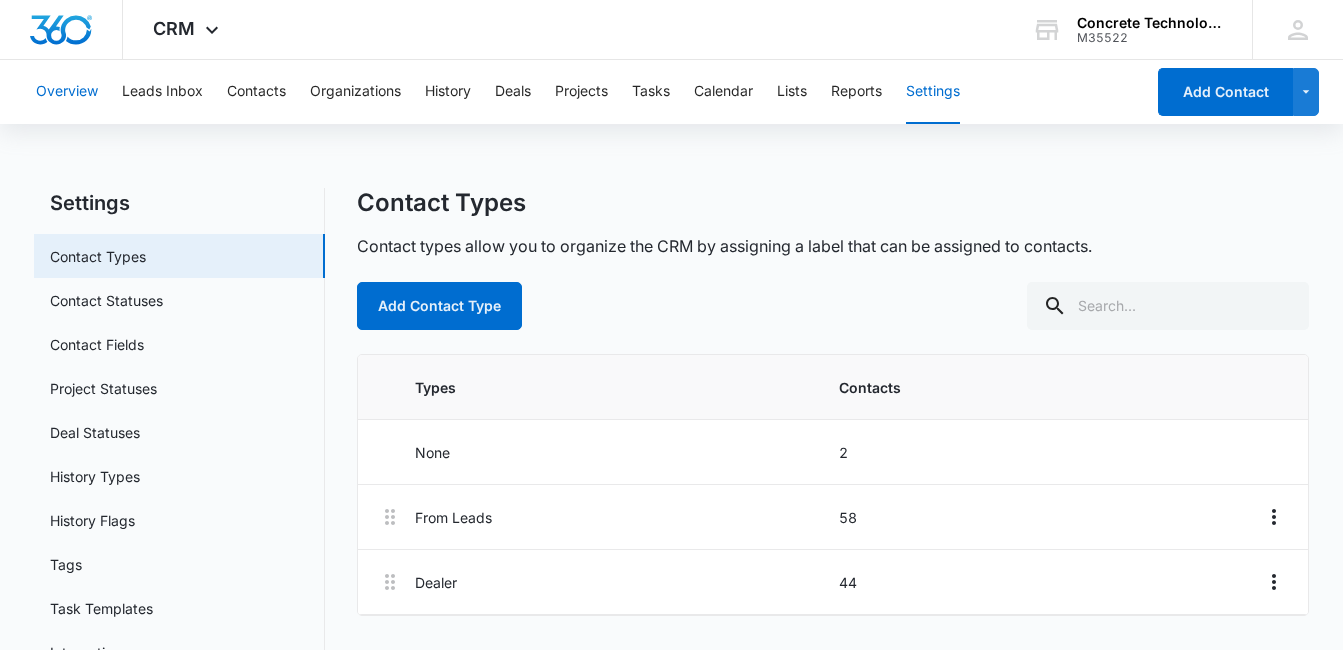 click on "Overview" at bounding box center [67, 92] 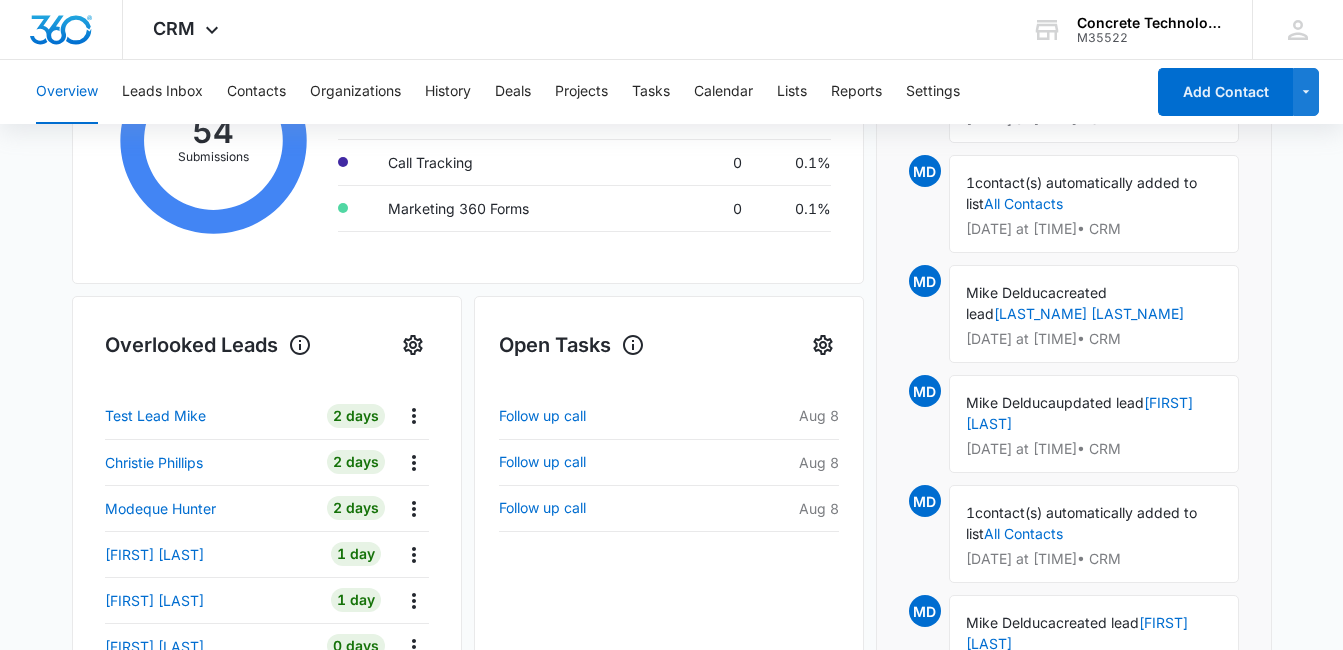 scroll, scrollTop: 0, scrollLeft: 0, axis: both 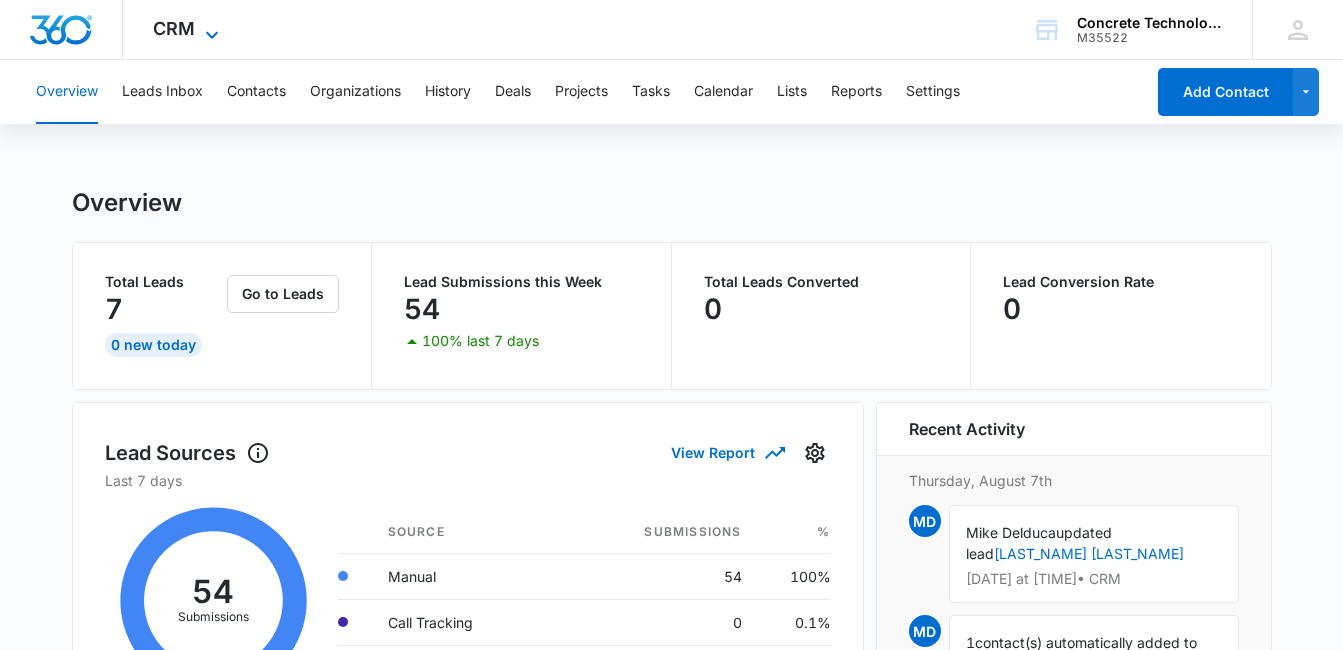click 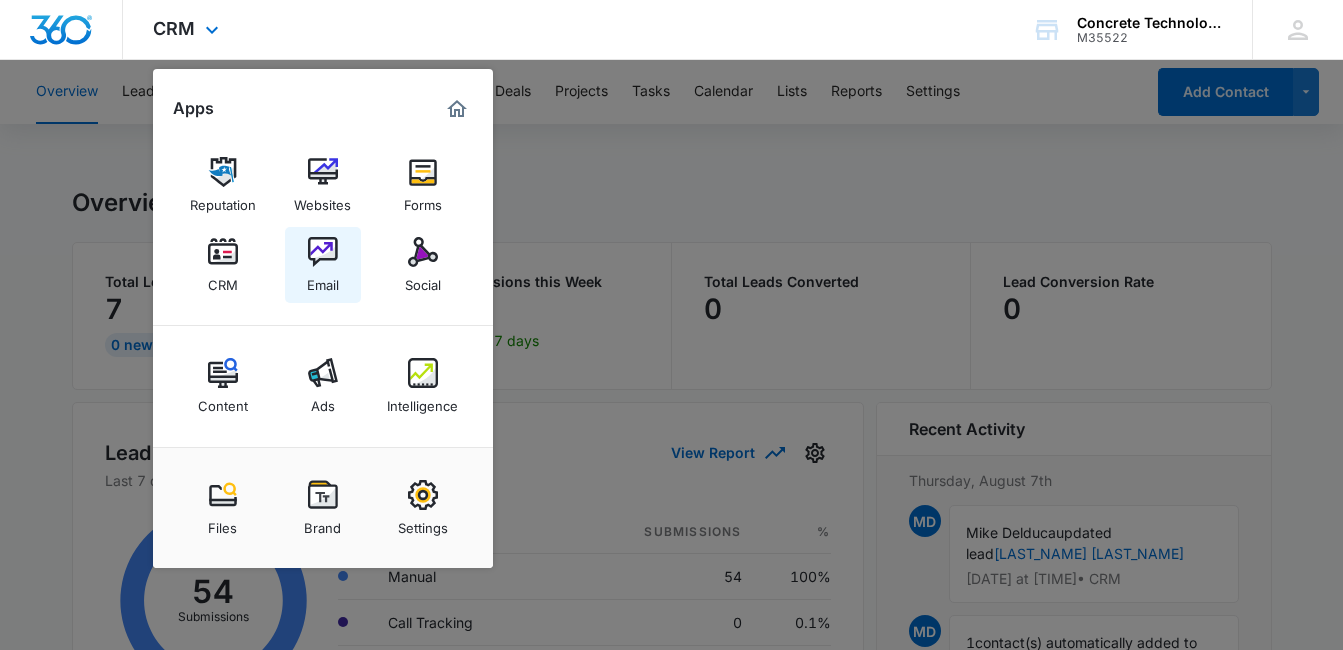 click on "Email" at bounding box center (323, 280) 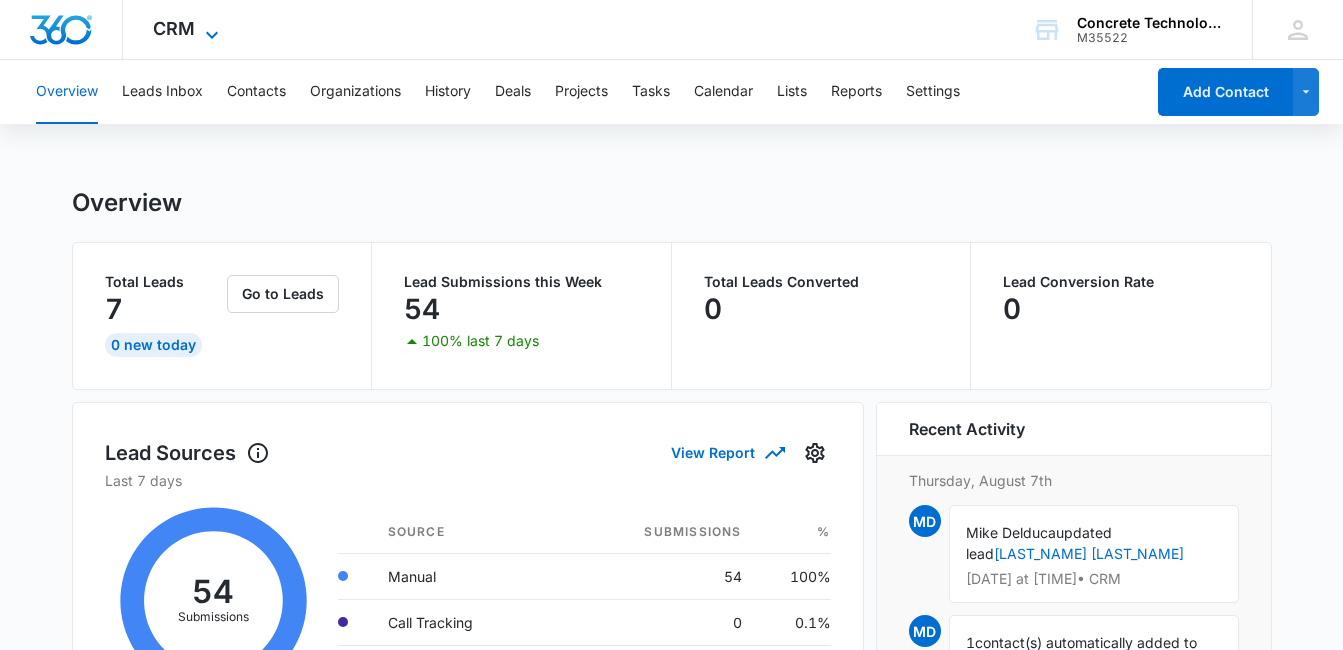 click 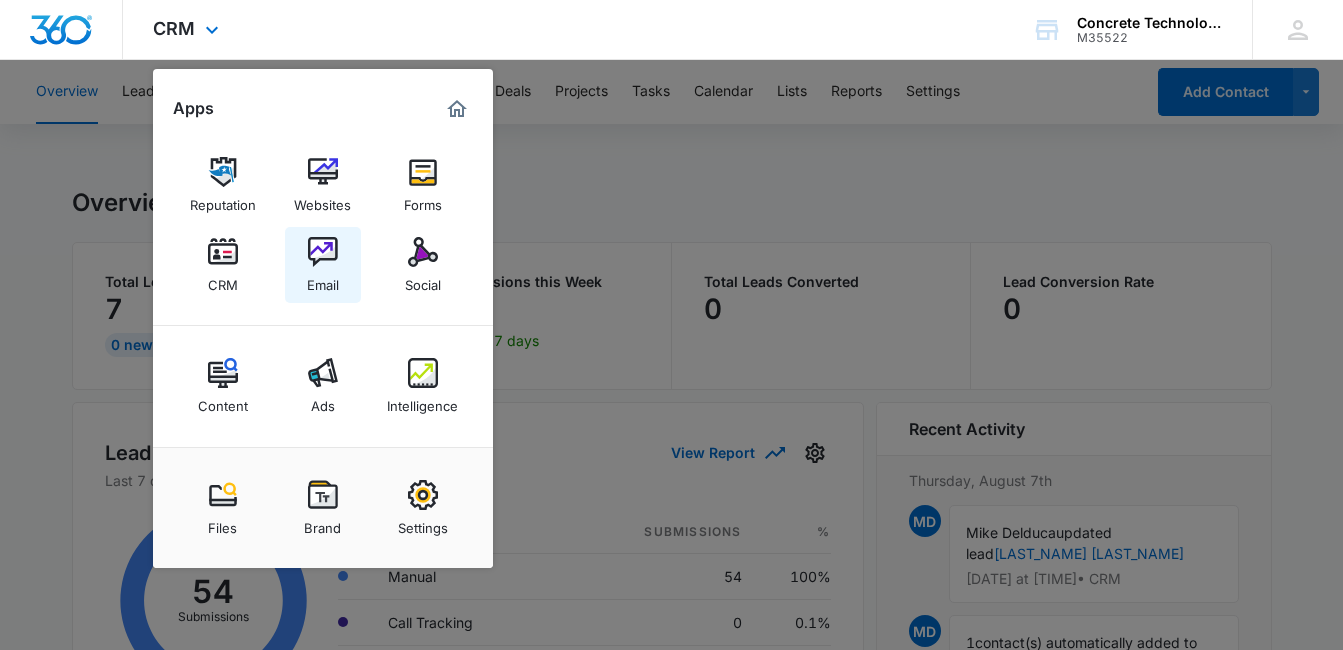 click at bounding box center [323, 252] 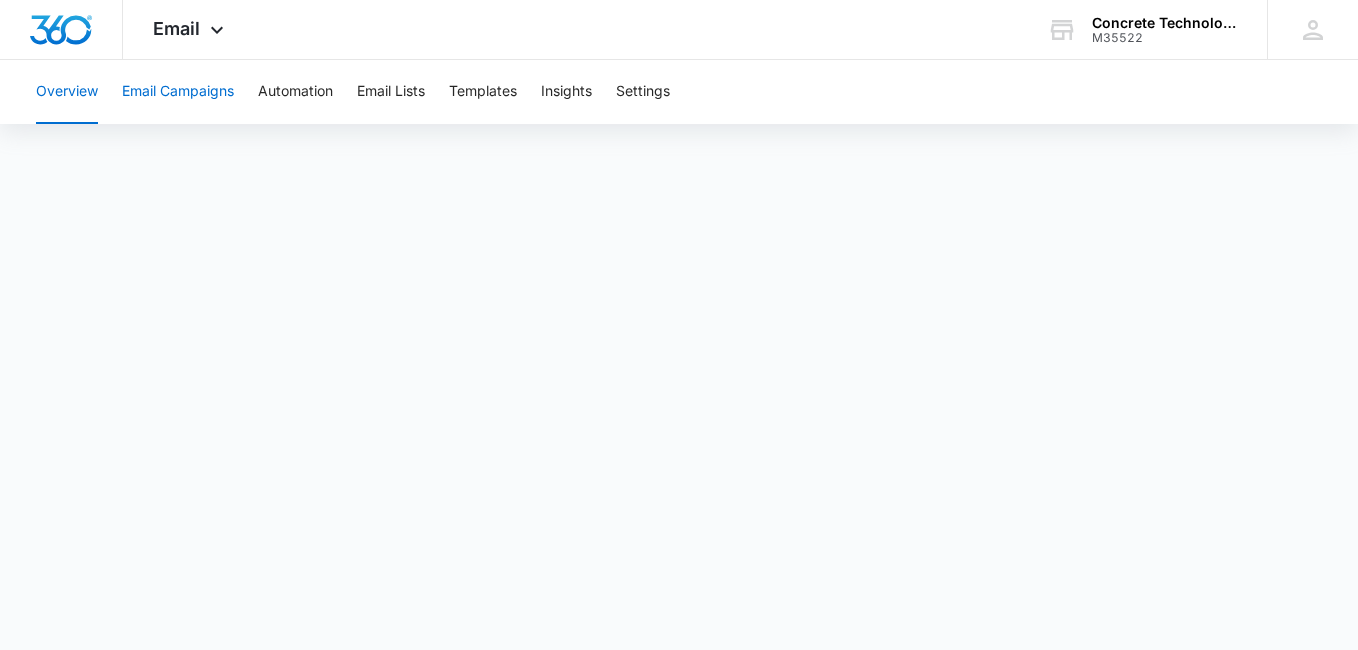 click on "Email Campaigns" at bounding box center [178, 92] 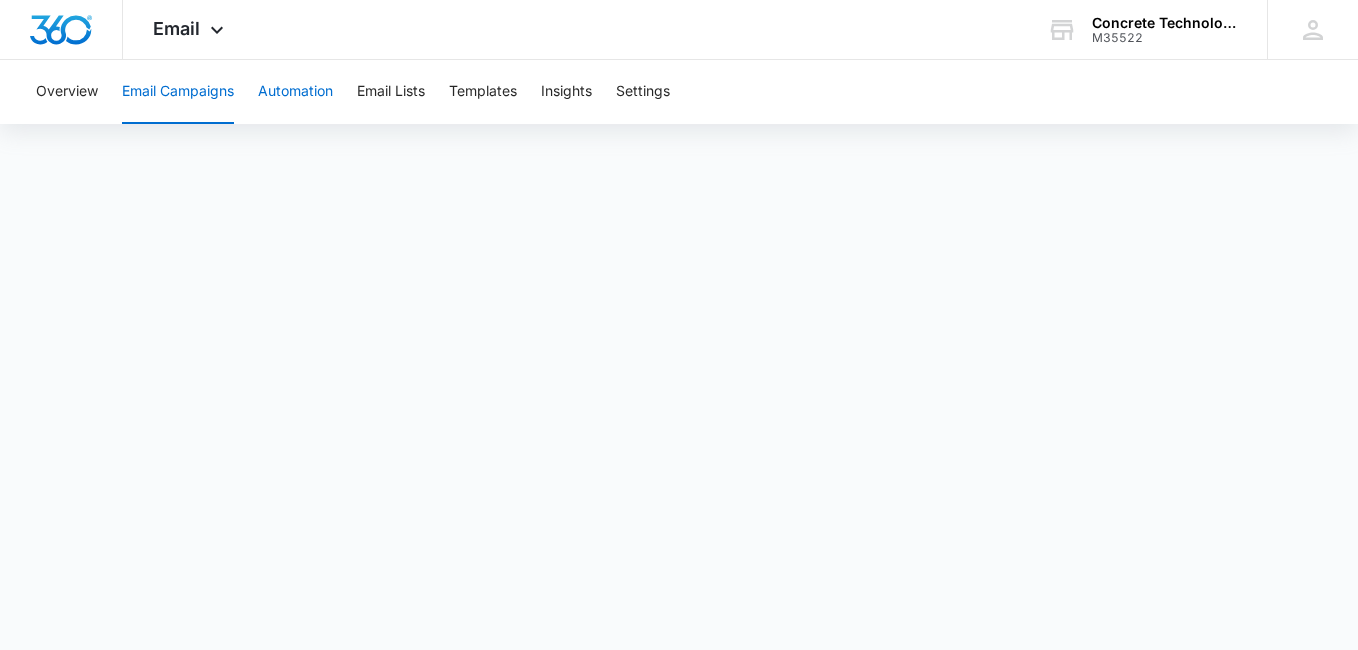click on "Automation" at bounding box center [295, 92] 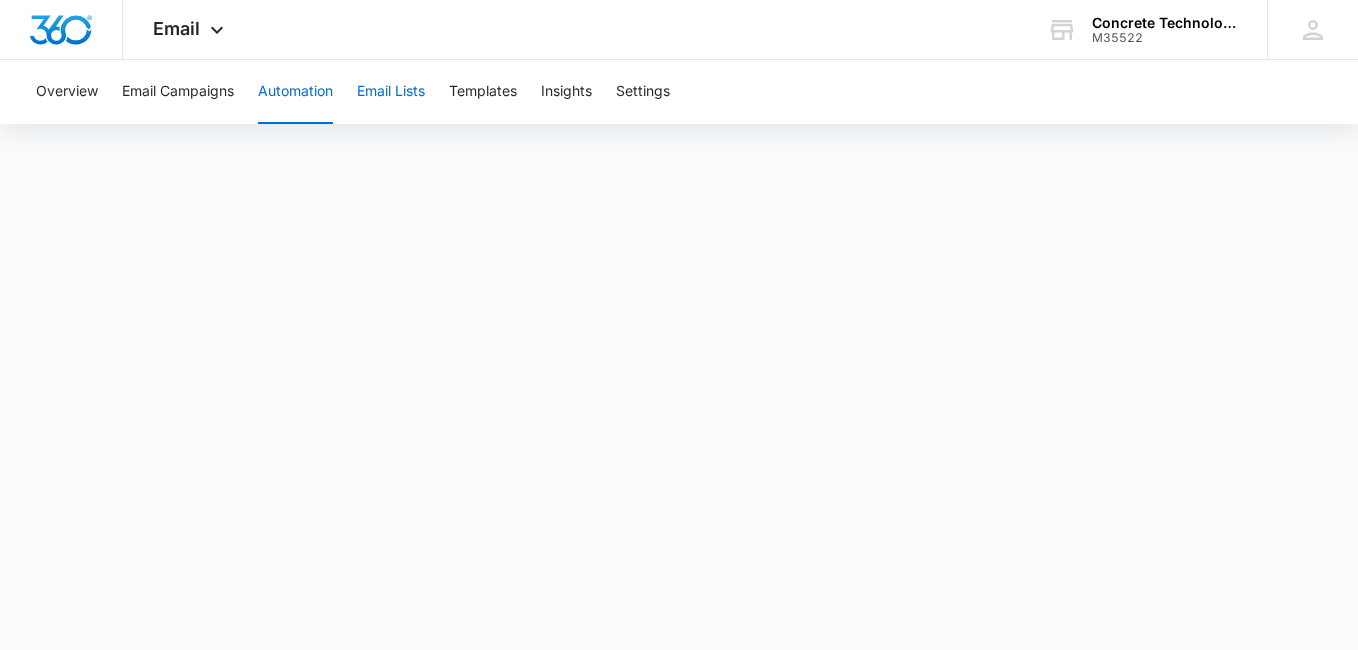 click on "Email Lists" at bounding box center [391, 92] 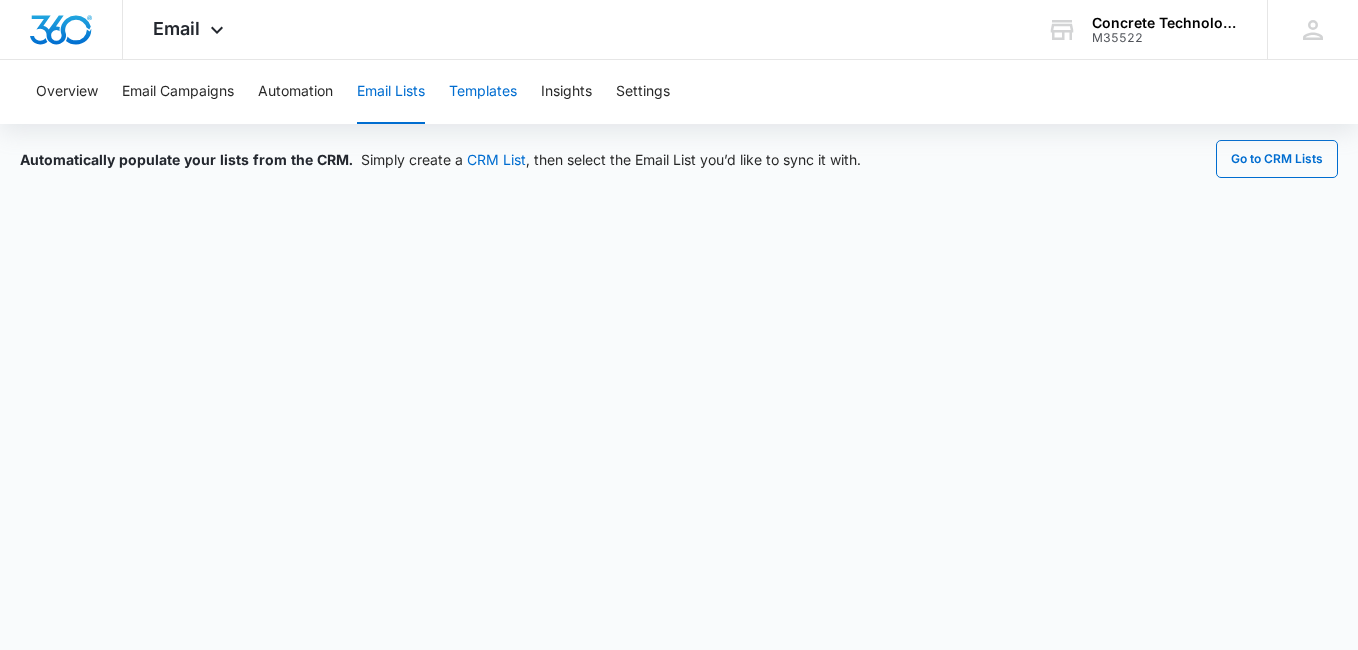 click on "Templates" at bounding box center (483, 92) 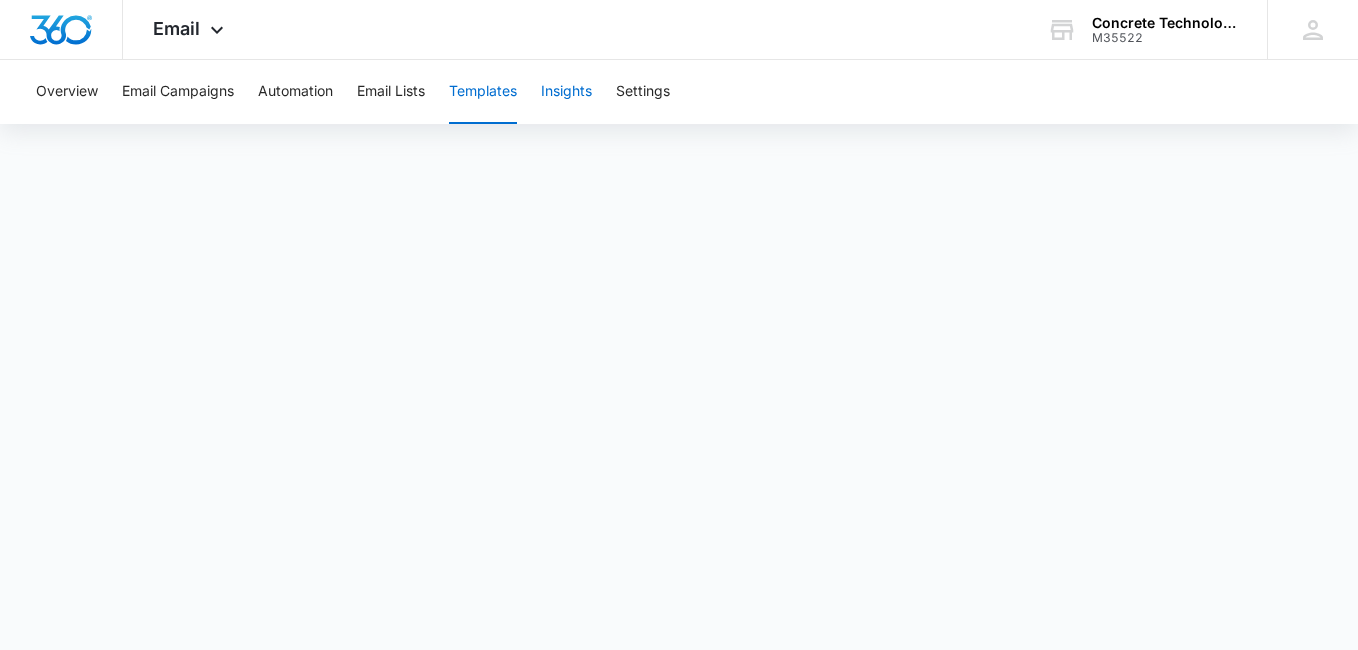 click on "Insights" at bounding box center [566, 92] 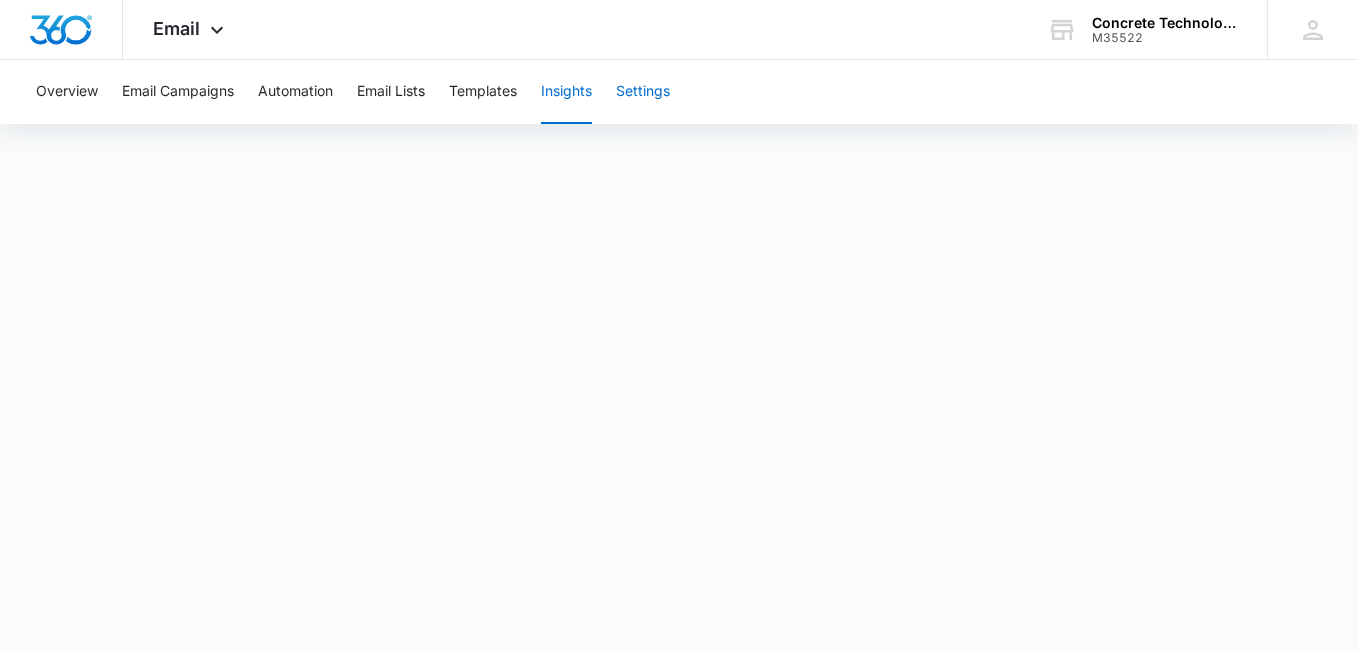 click on "Settings" at bounding box center [643, 92] 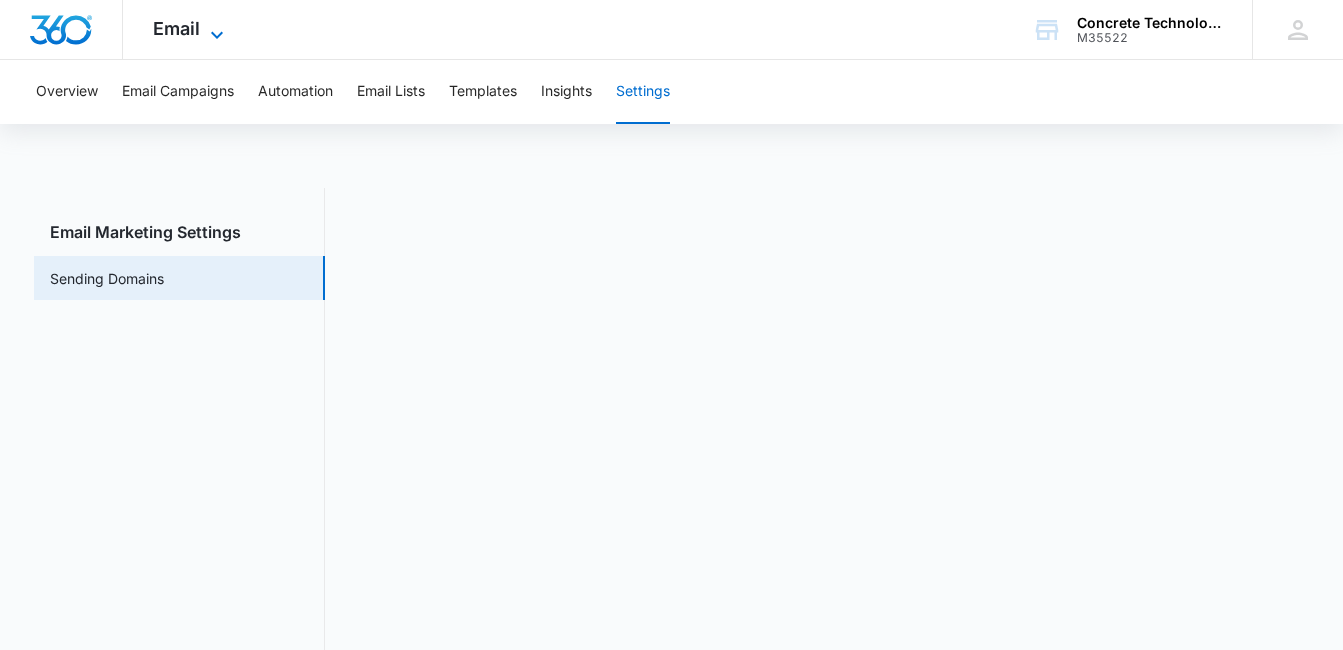 click 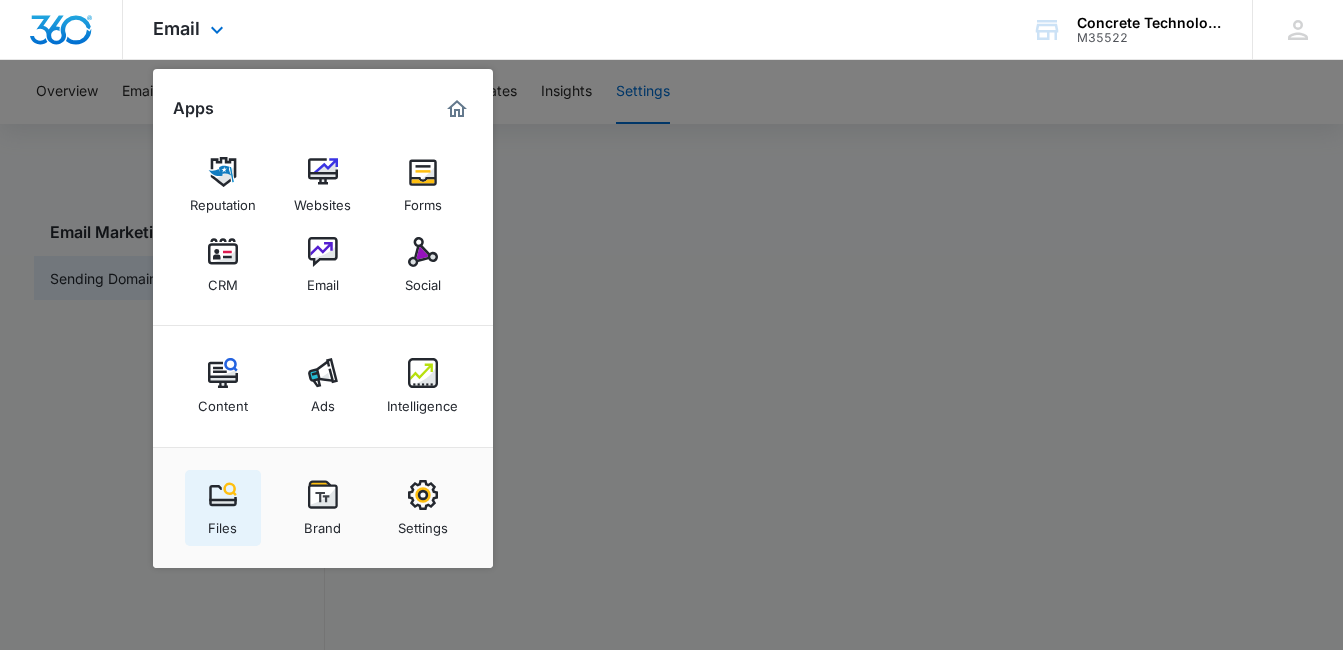 click on "Files" at bounding box center [222, 523] 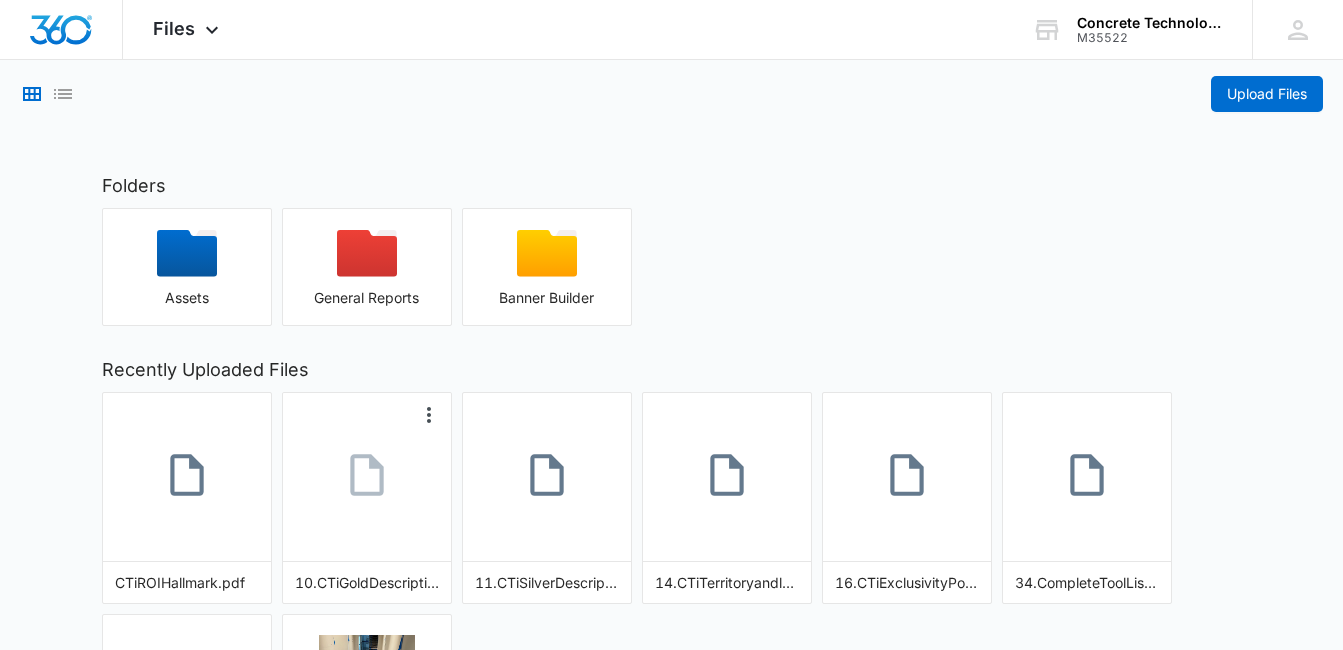click 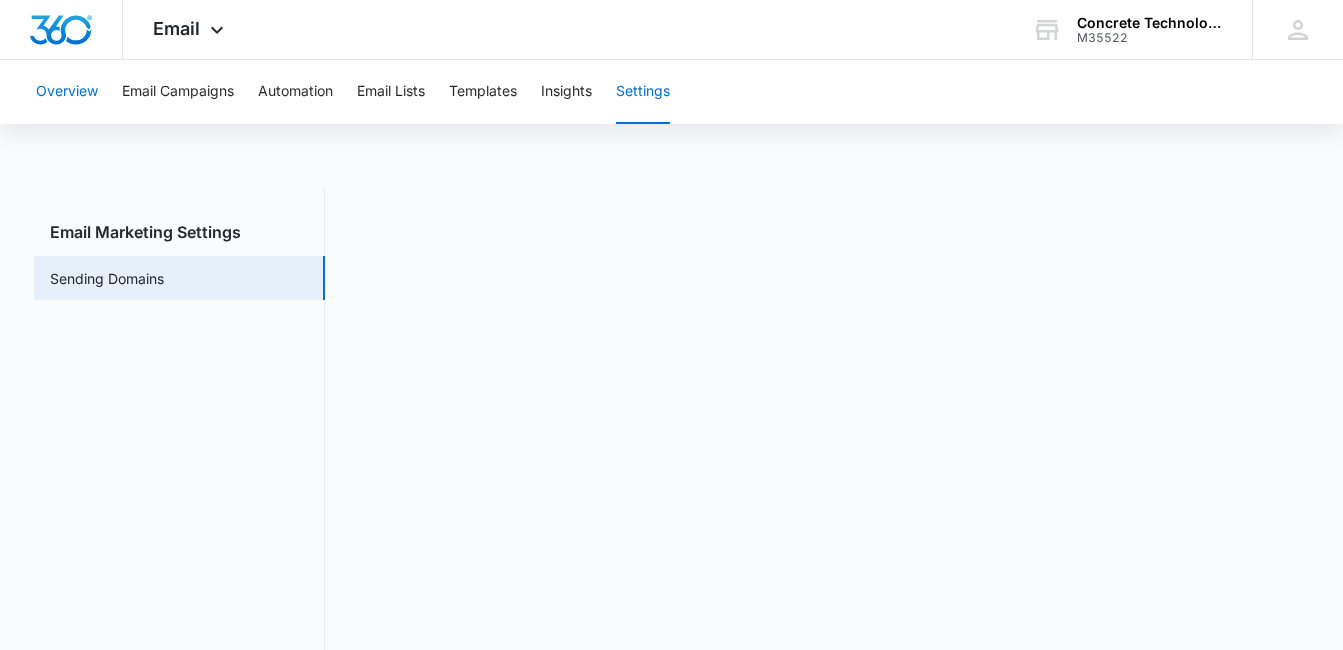 click on "Overview" at bounding box center (67, 92) 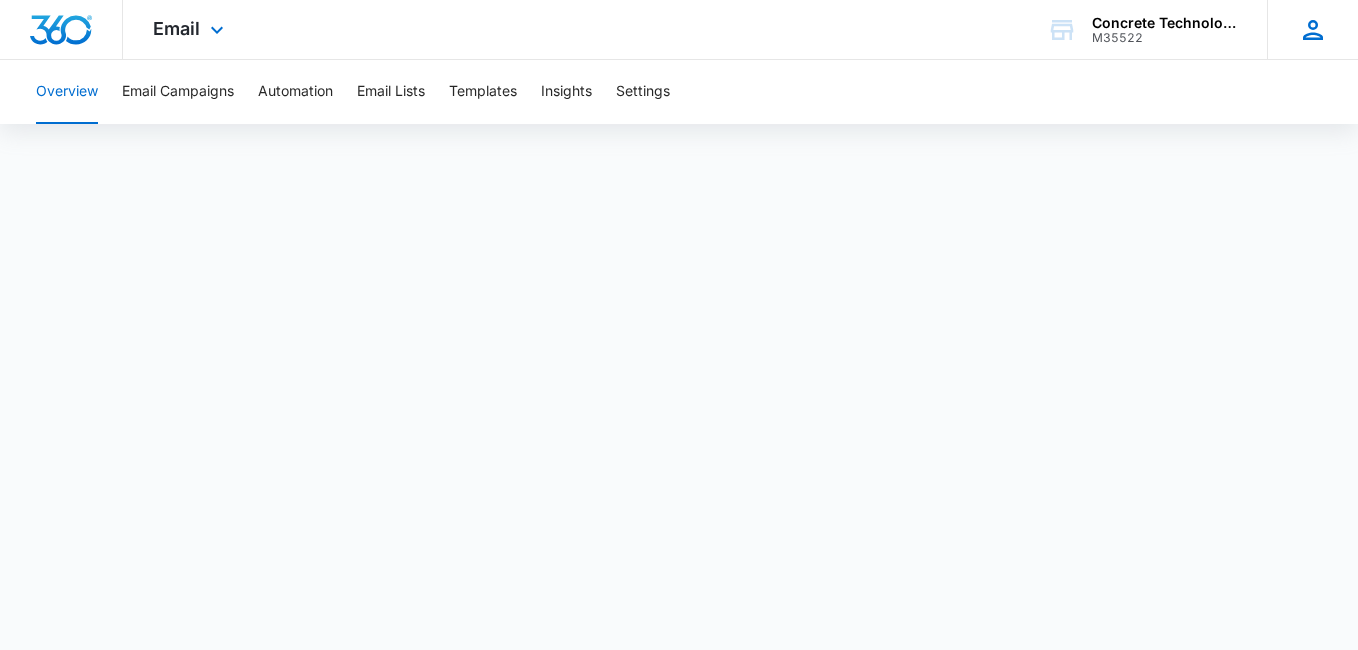 click 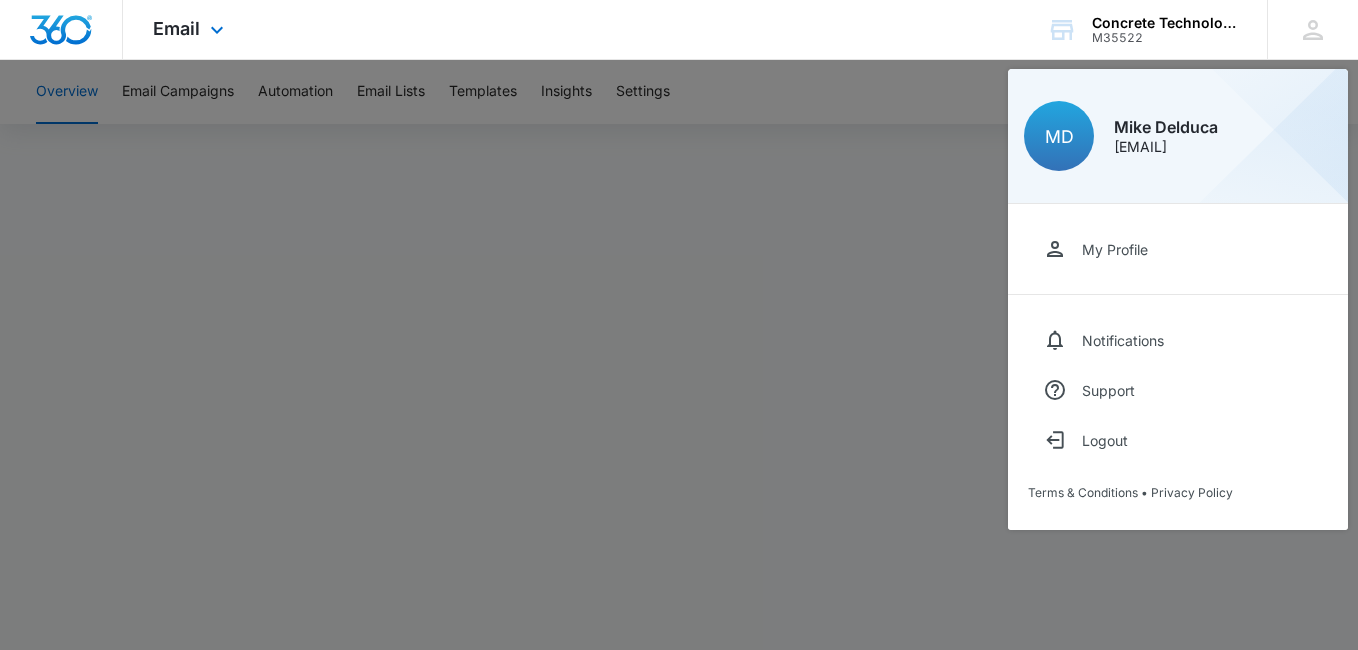 click on "Email Apps Reputation Websites Forms CRM Email Social Content Ads Intelligence Files Brand Settings Concrete Technology M35522 Your Accounts View All MD [LAST_NAME] [EMAIL] My Profile Notifications Support Logout Terms & Conditions   •   Privacy Policy" at bounding box center (679, 30) 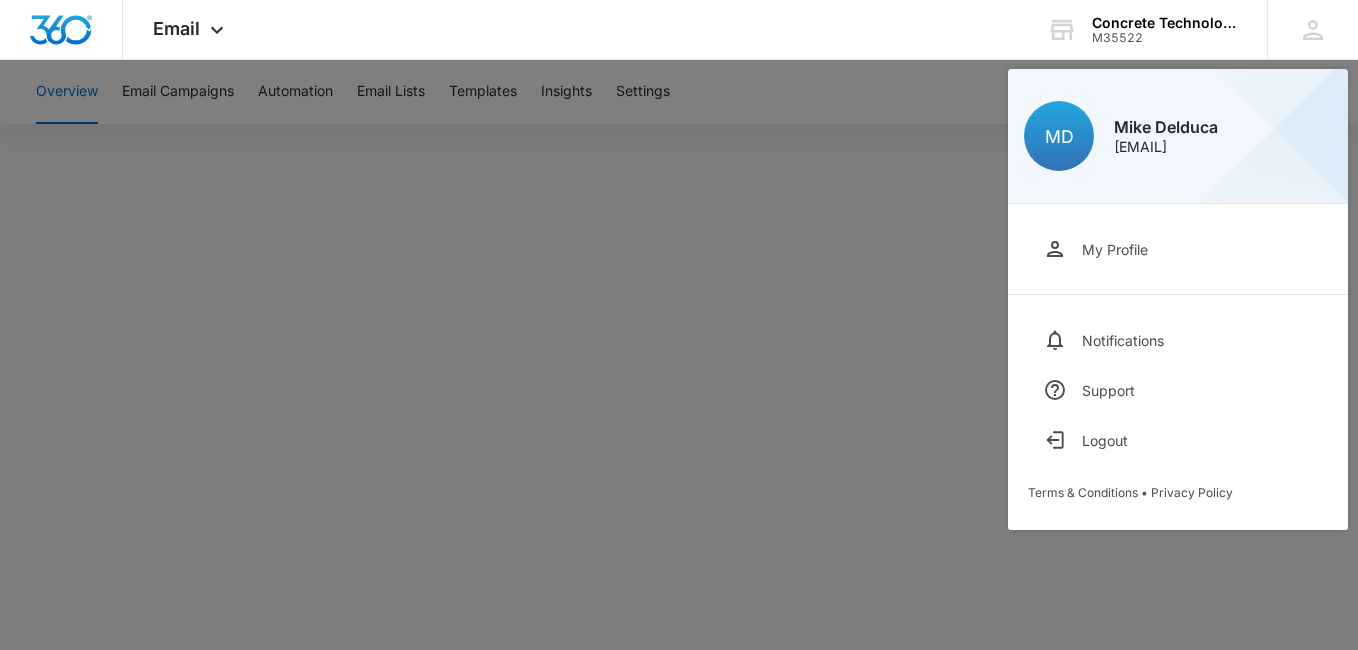 click at bounding box center [679, 325] 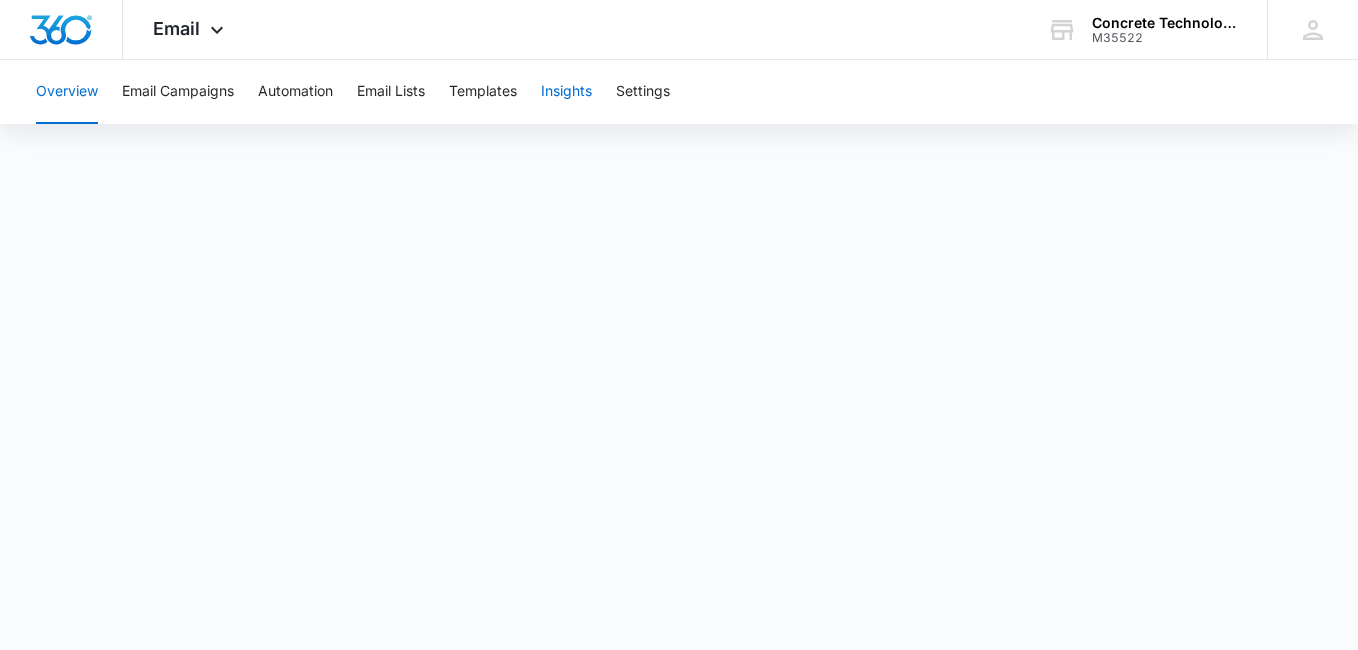 click on "Insights" at bounding box center [566, 92] 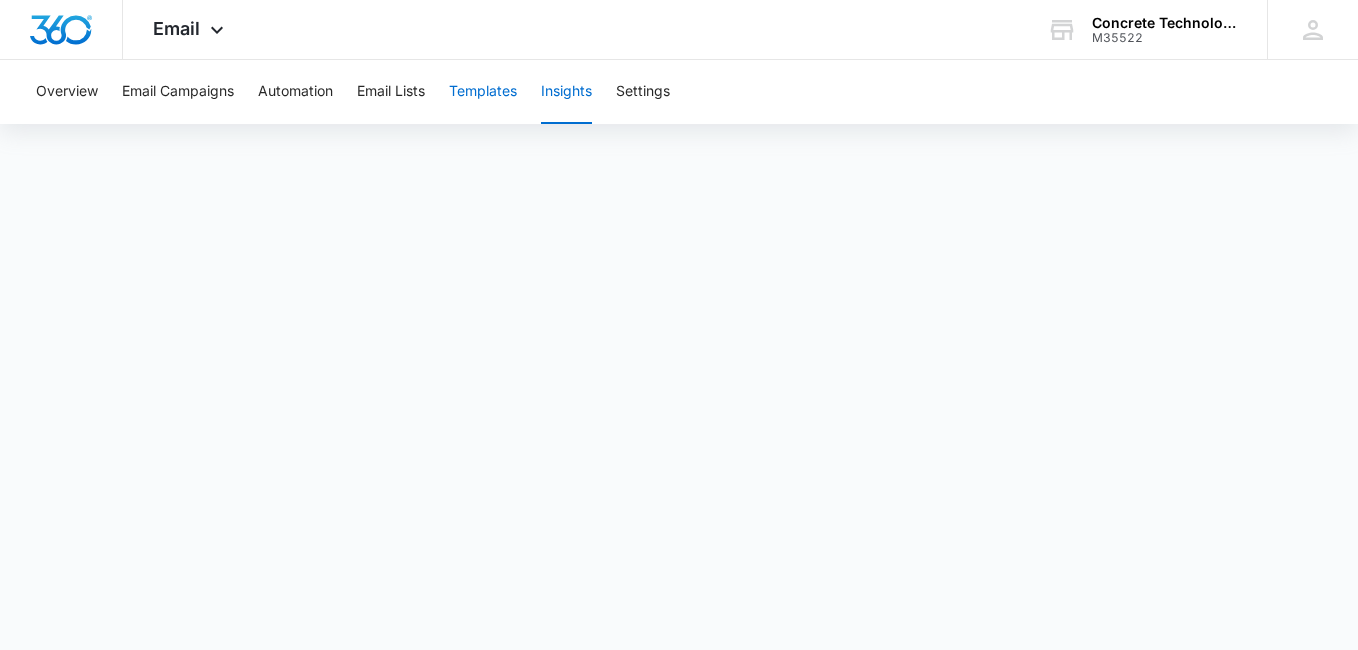 click on "Templates" at bounding box center [483, 92] 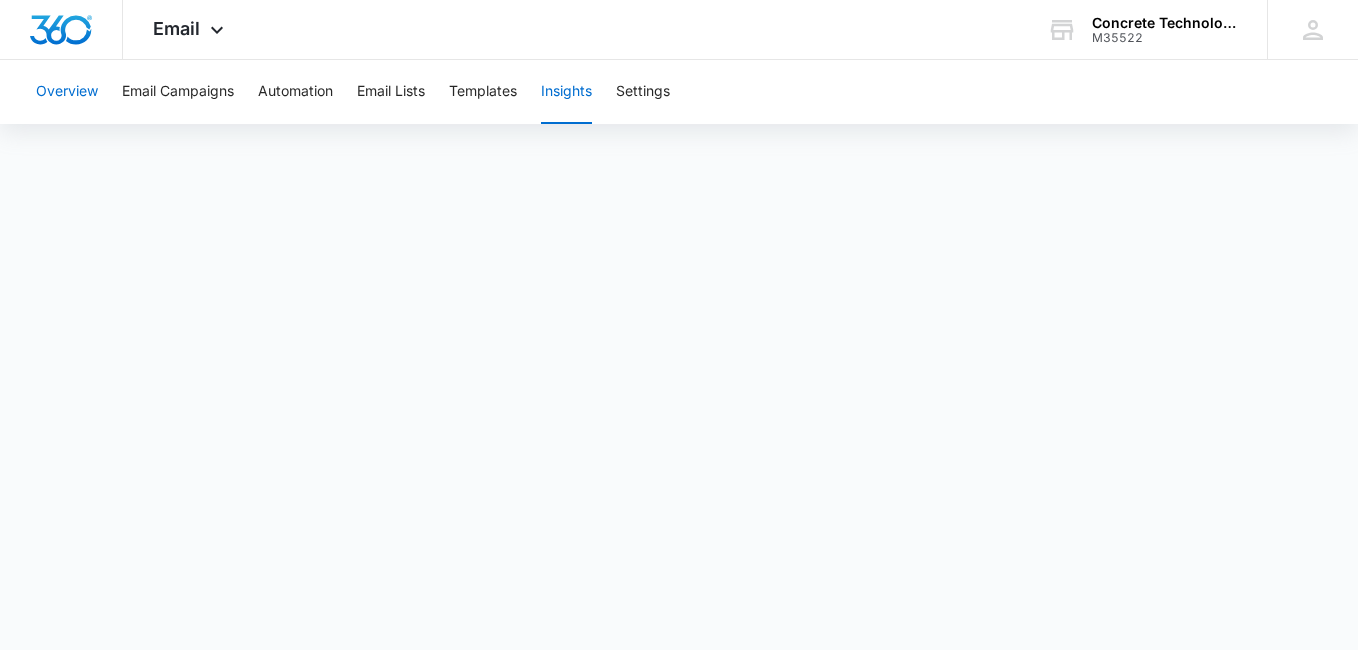 click on "Overview" at bounding box center (67, 92) 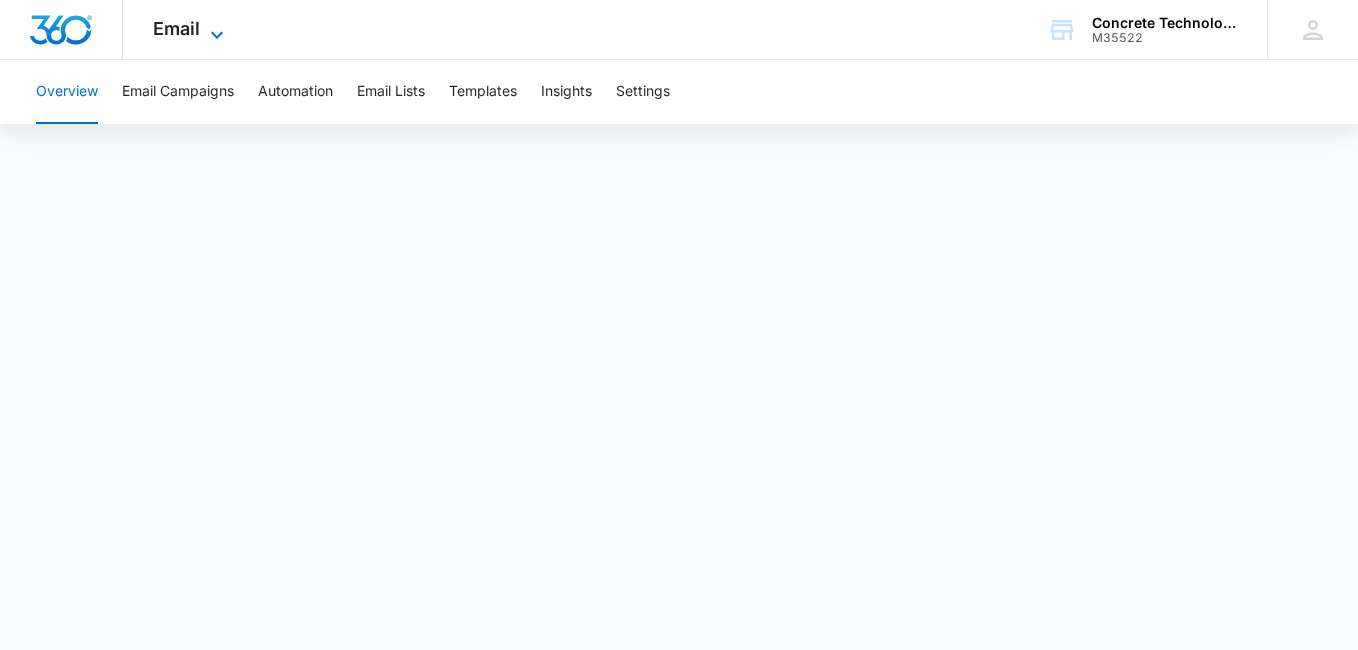 click 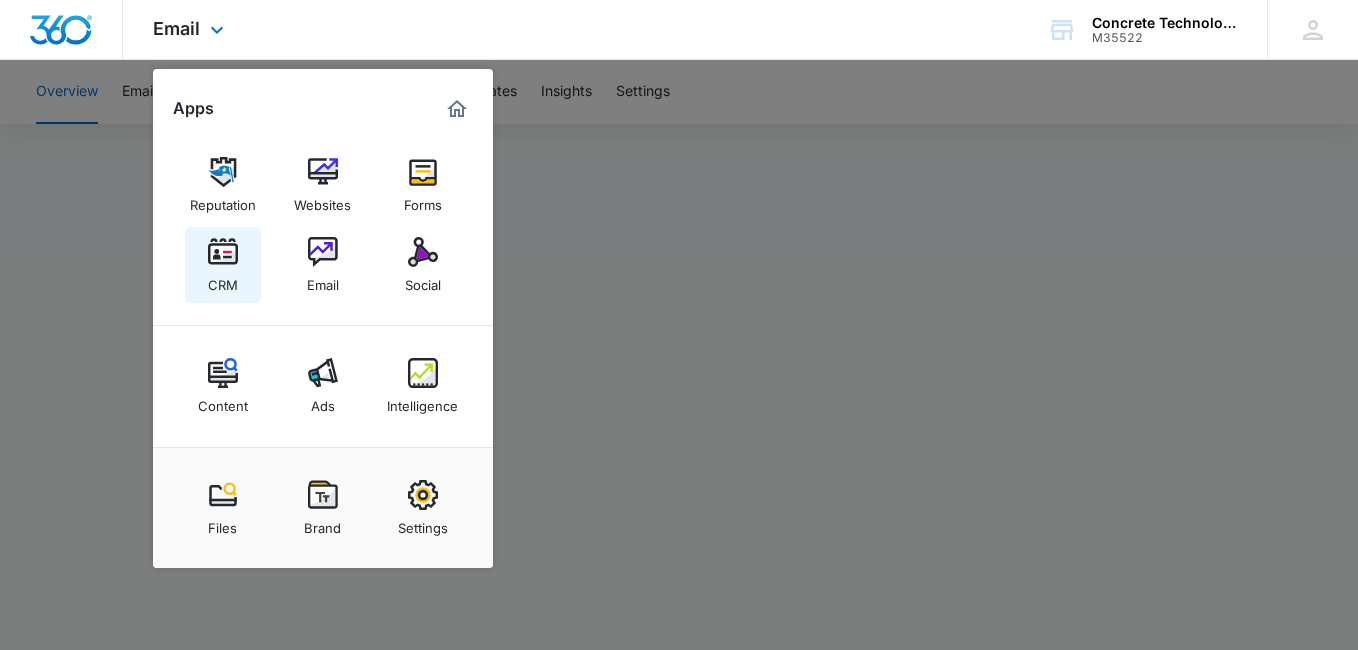 click on "CRM" at bounding box center [223, 280] 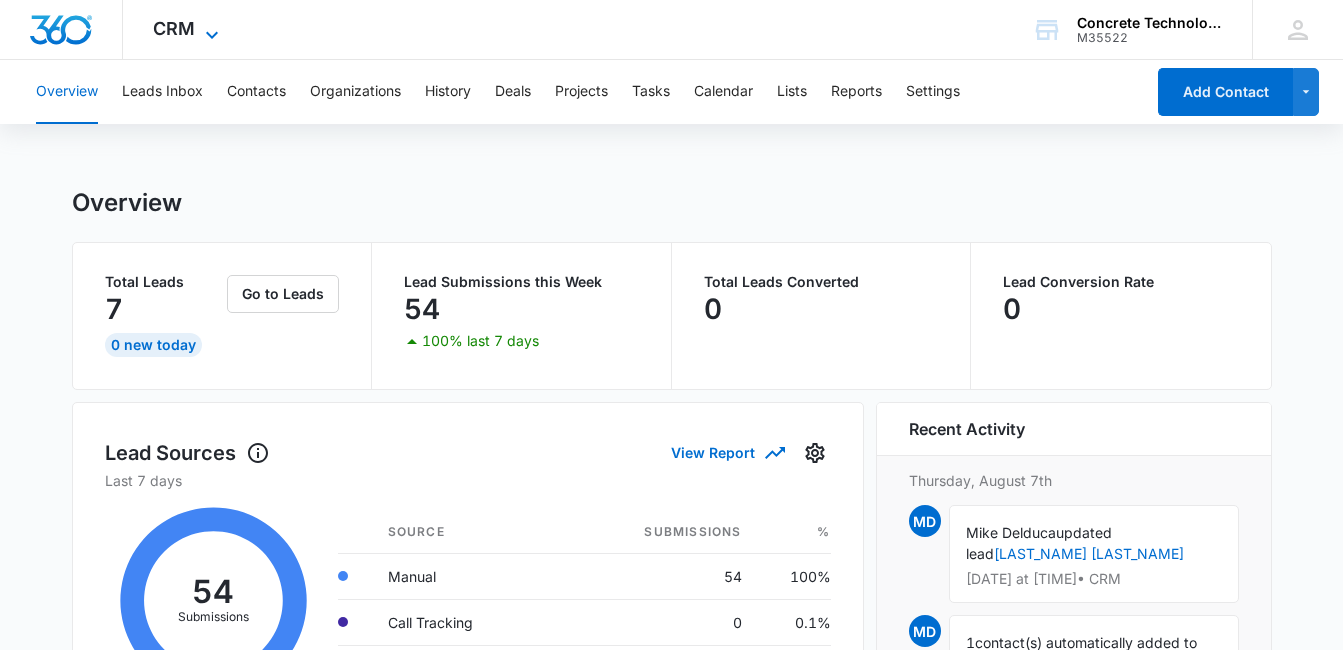 click 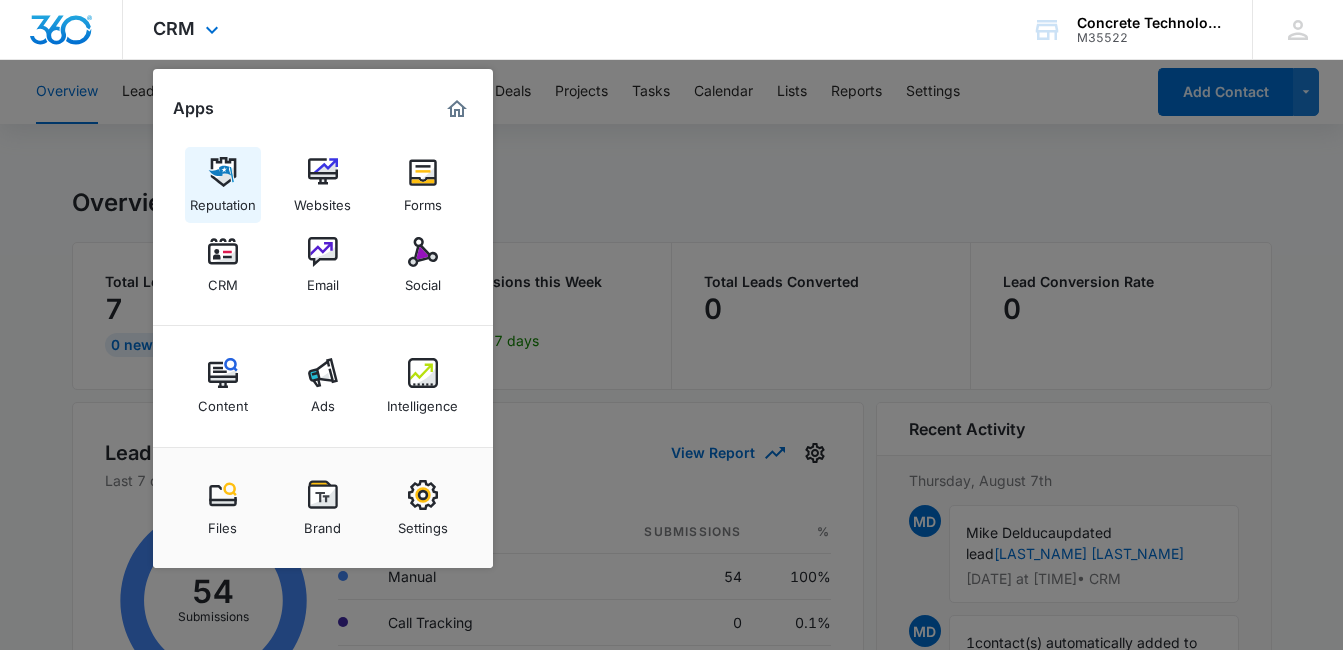 click on "Reputation" at bounding box center (223, 200) 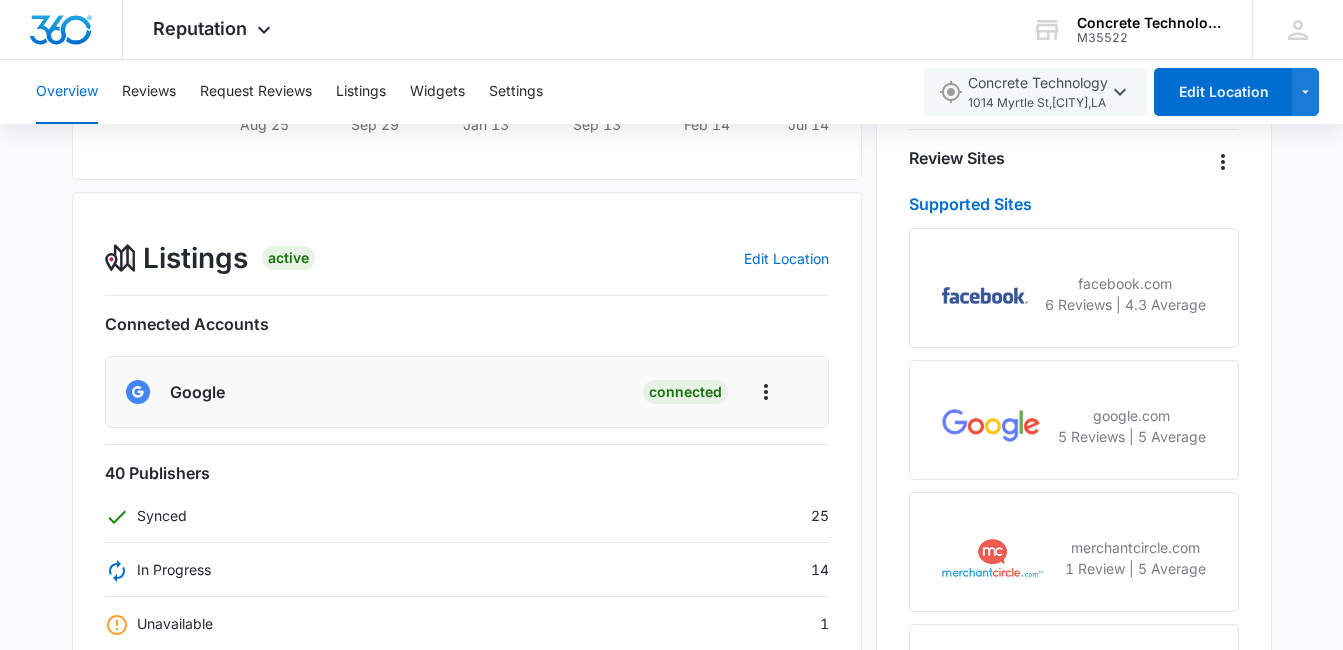 scroll, scrollTop: 708, scrollLeft: 0, axis: vertical 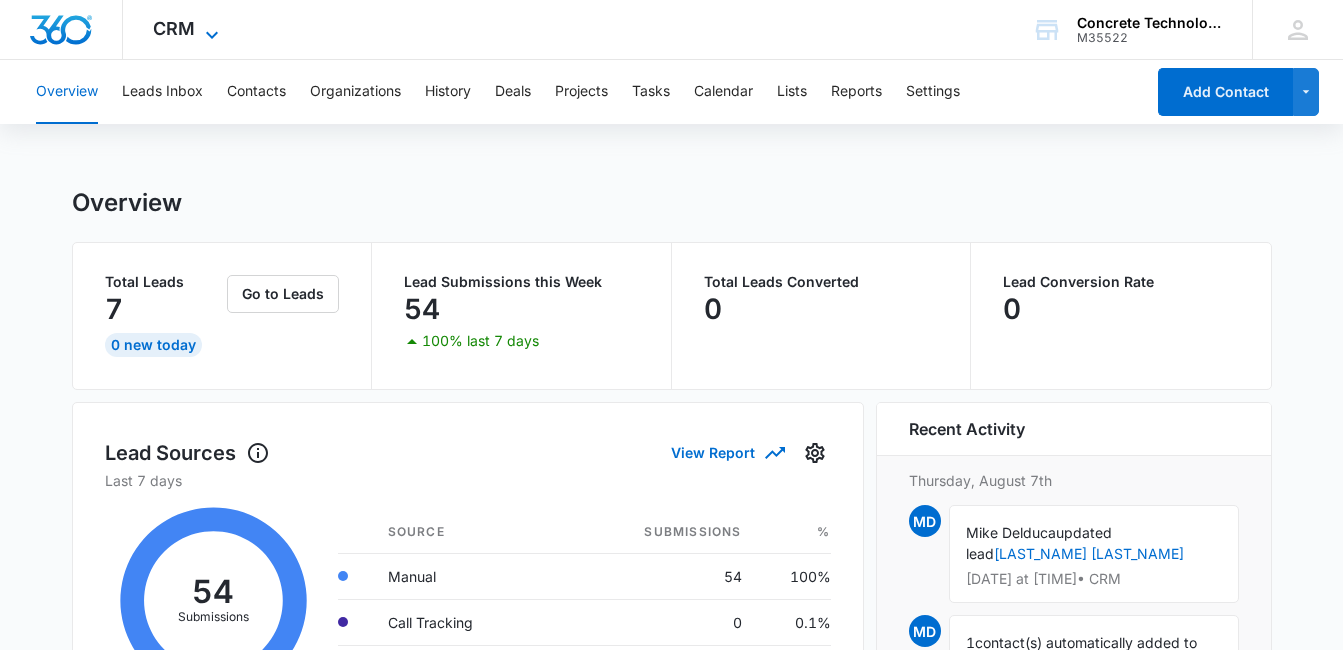 click 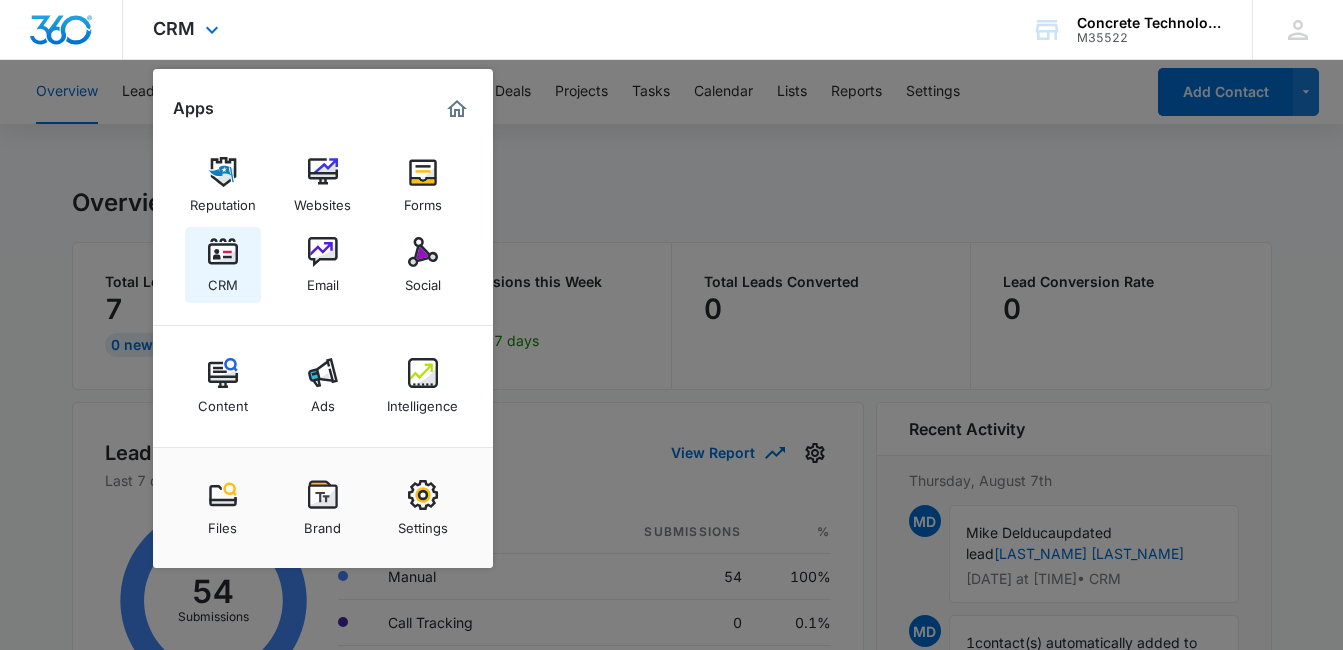 click at bounding box center [223, 252] 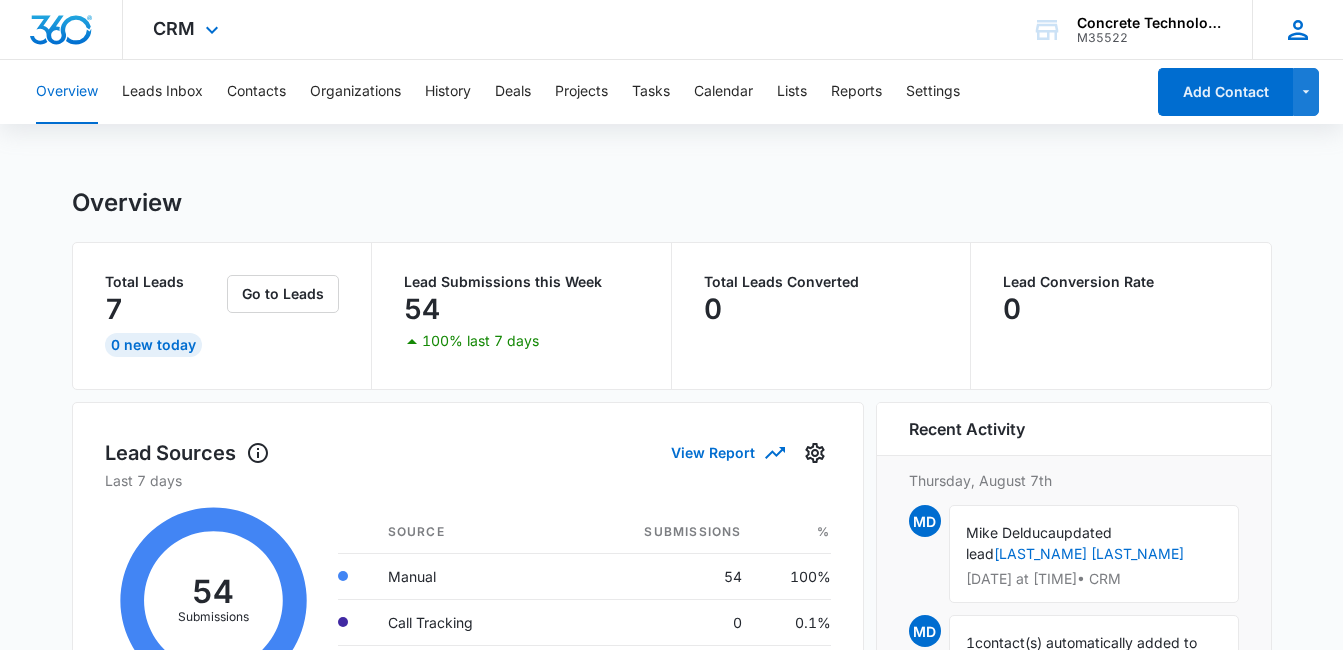click 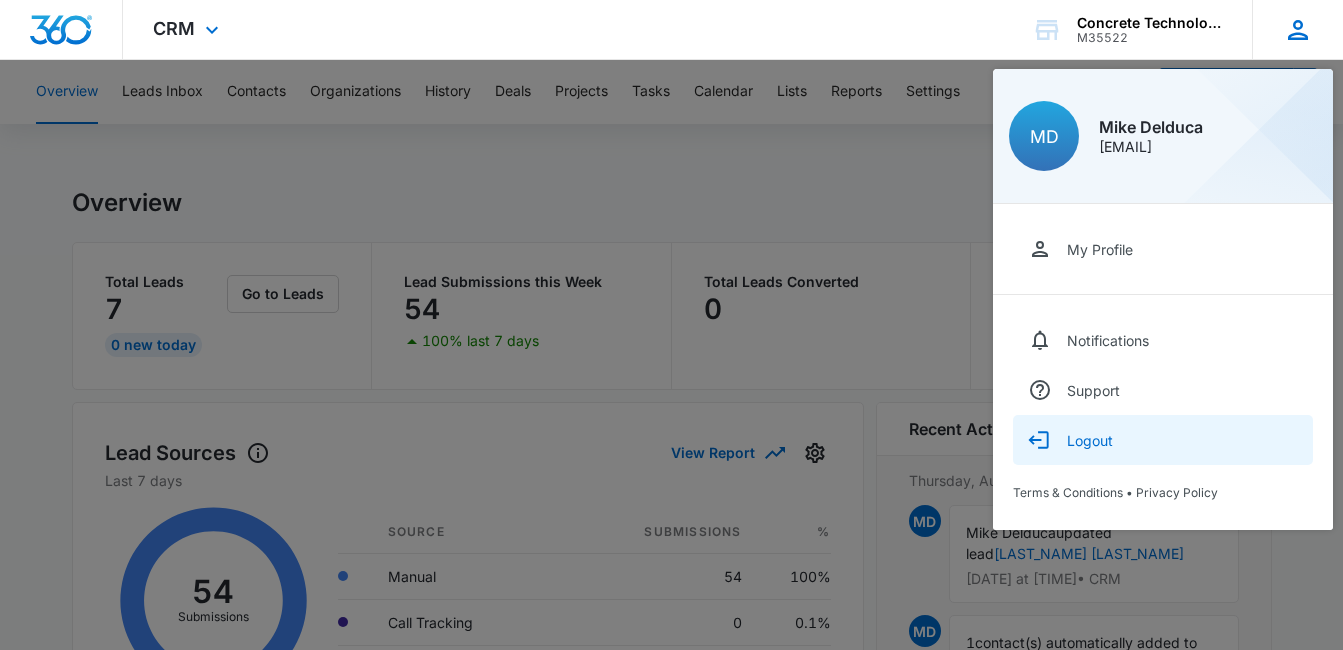 click on "Logout" at bounding box center (1163, 440) 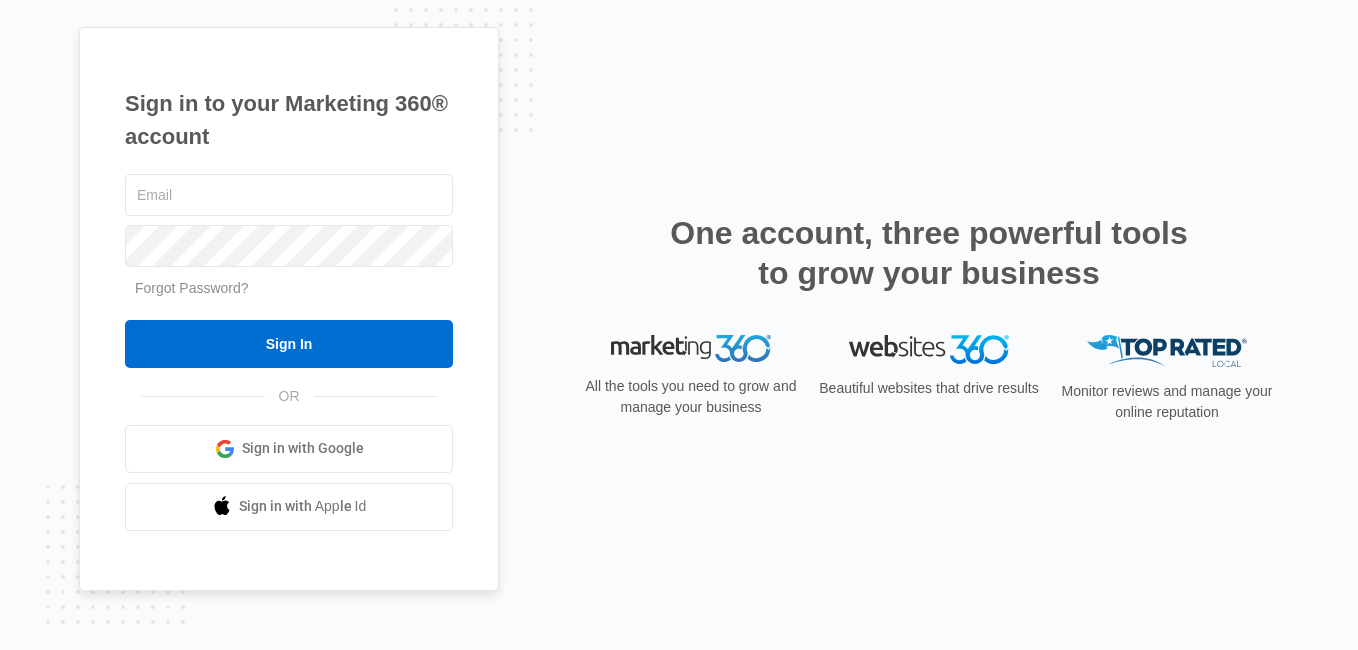 scroll, scrollTop: 0, scrollLeft: 0, axis: both 